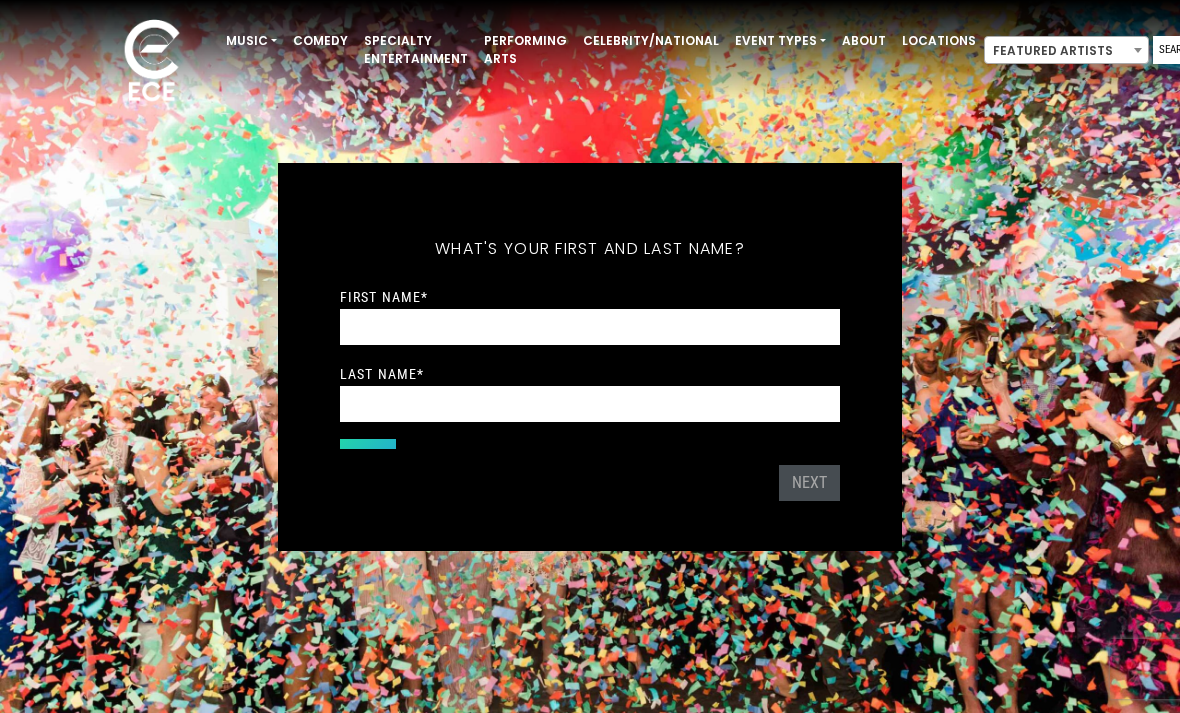 scroll, scrollTop: 0, scrollLeft: 0, axis: both 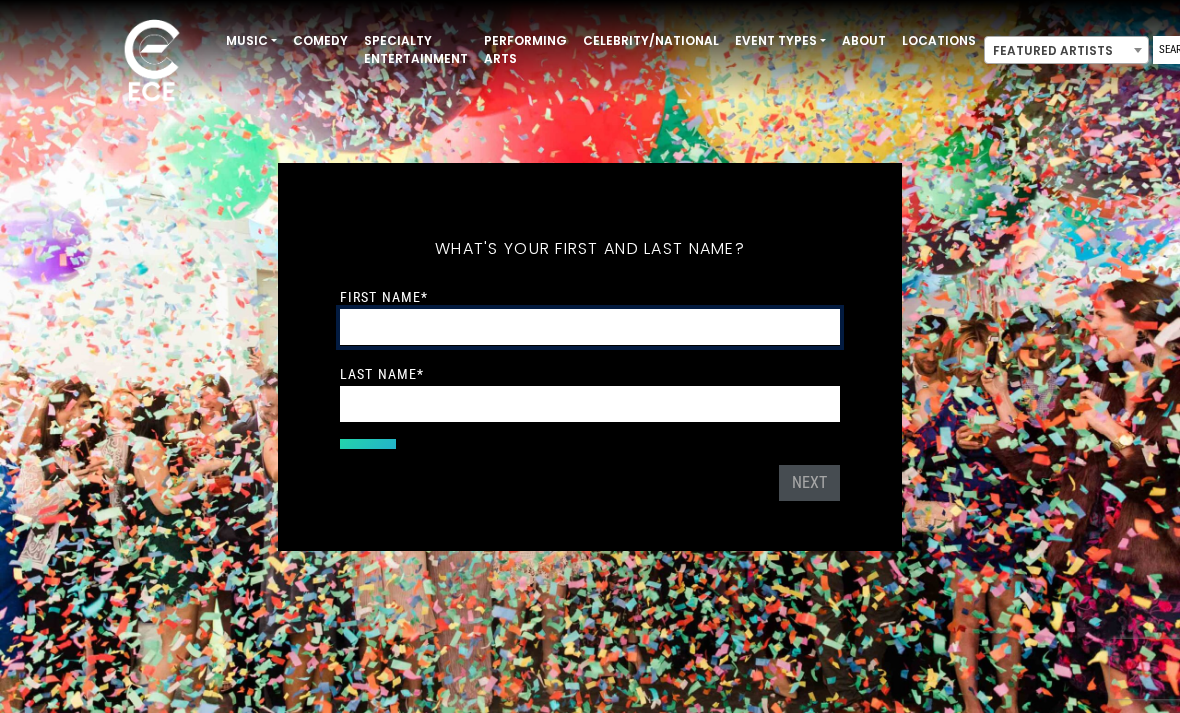 click on "First Name *" at bounding box center [590, 327] 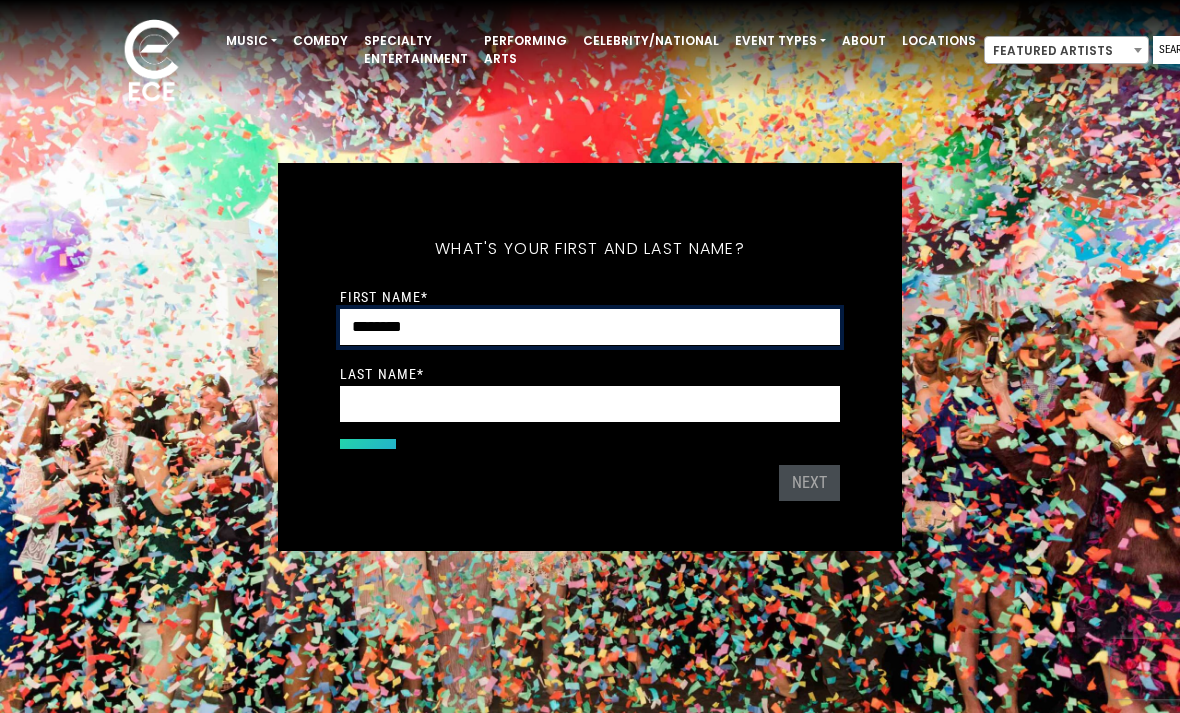 type on "********" 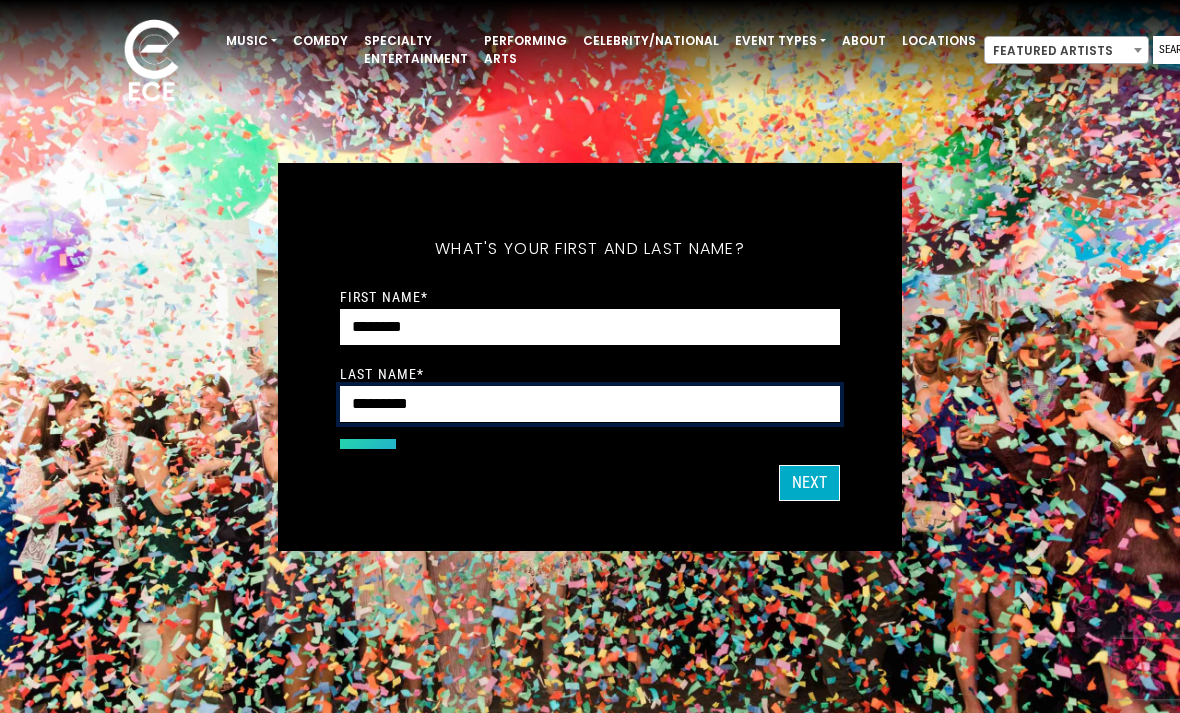 type on "**********" 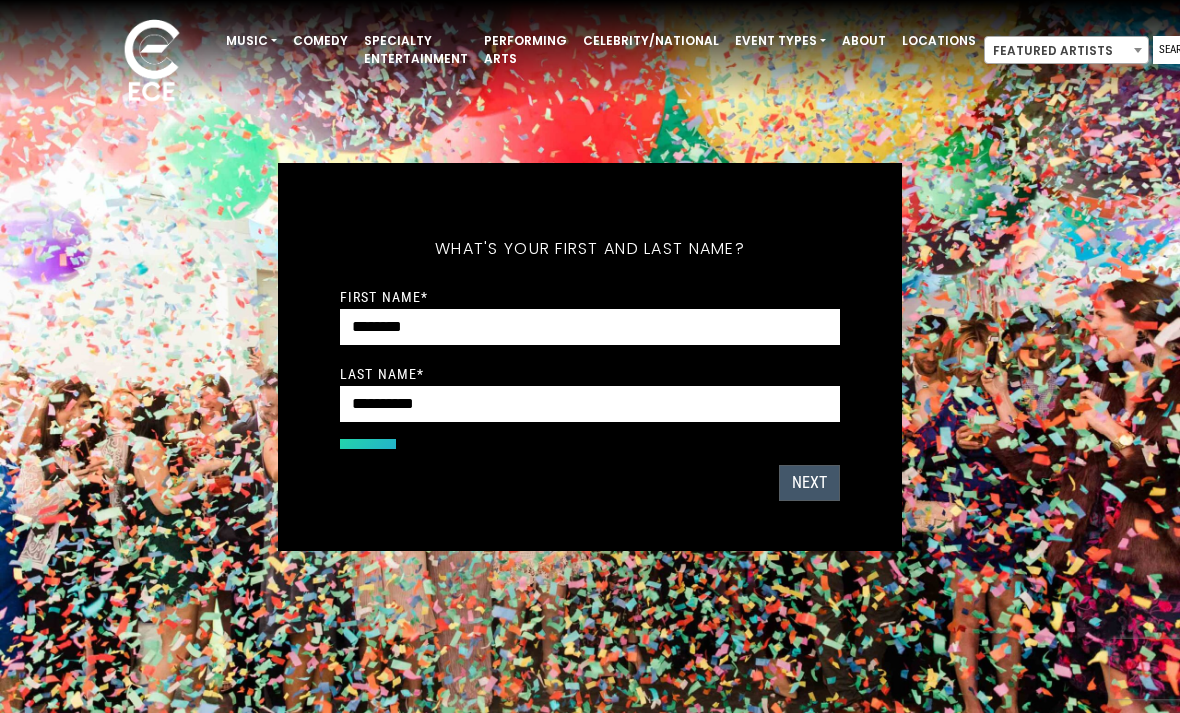 click on "Next" at bounding box center (809, 483) 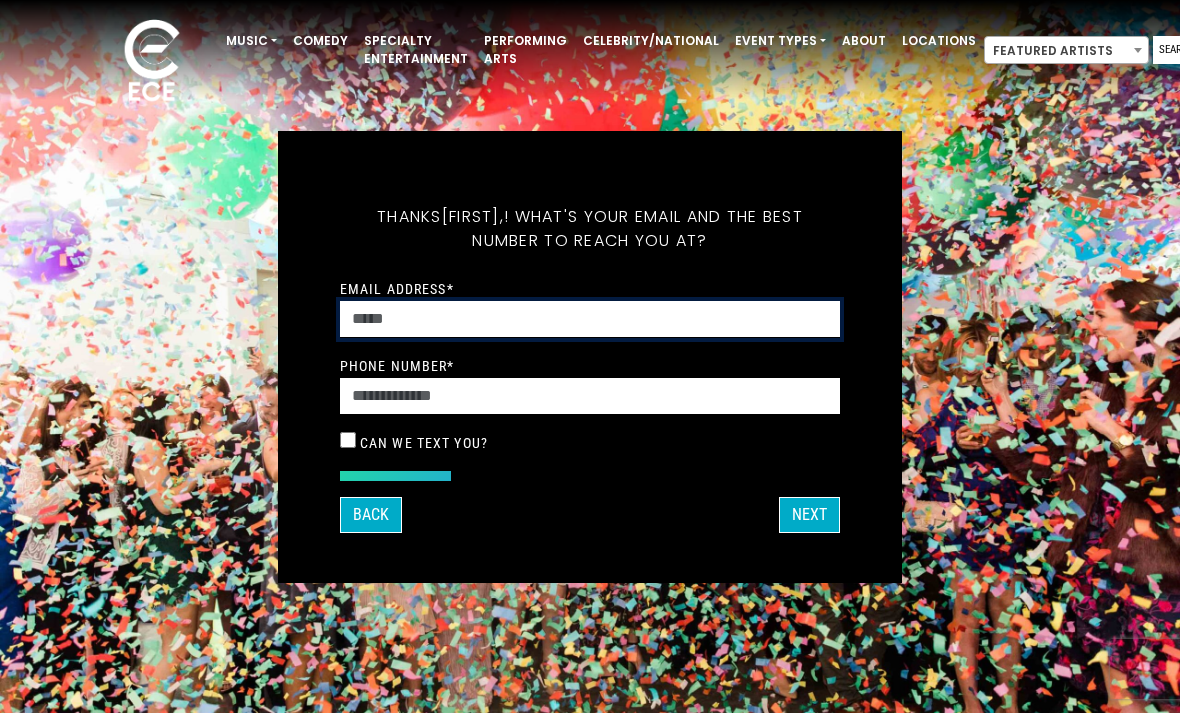 click on "Email Address *" at bounding box center (590, 319) 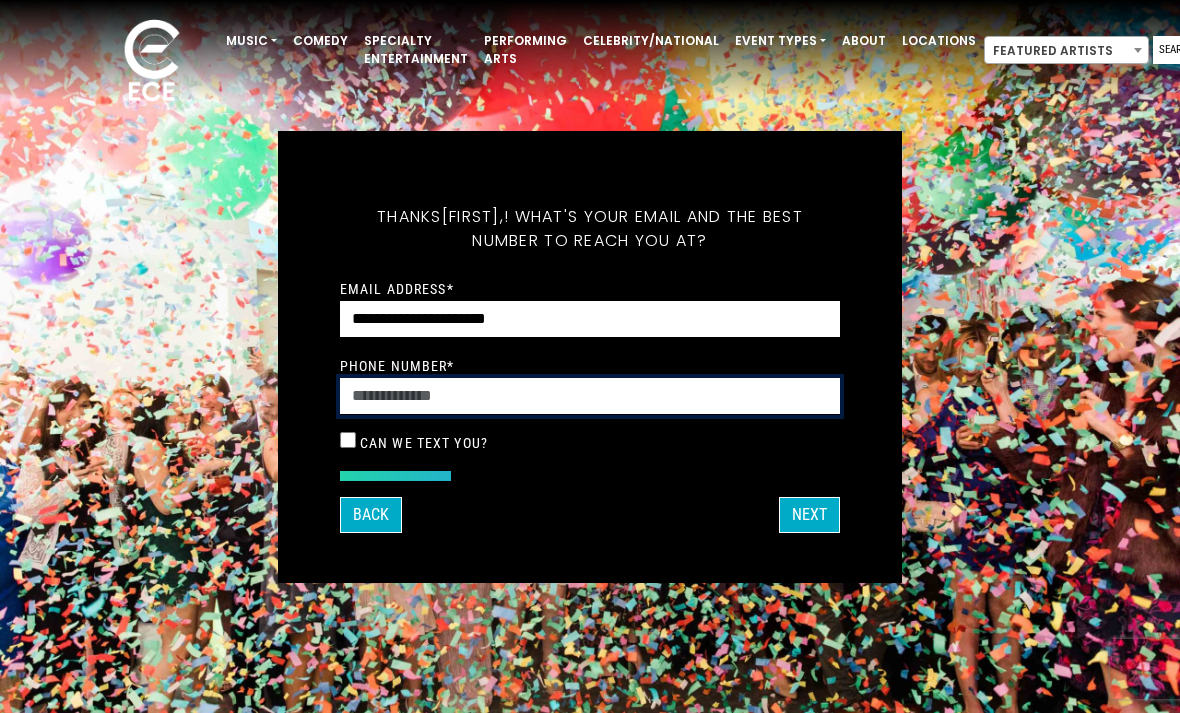 click on "Phone Number *" at bounding box center (590, 396) 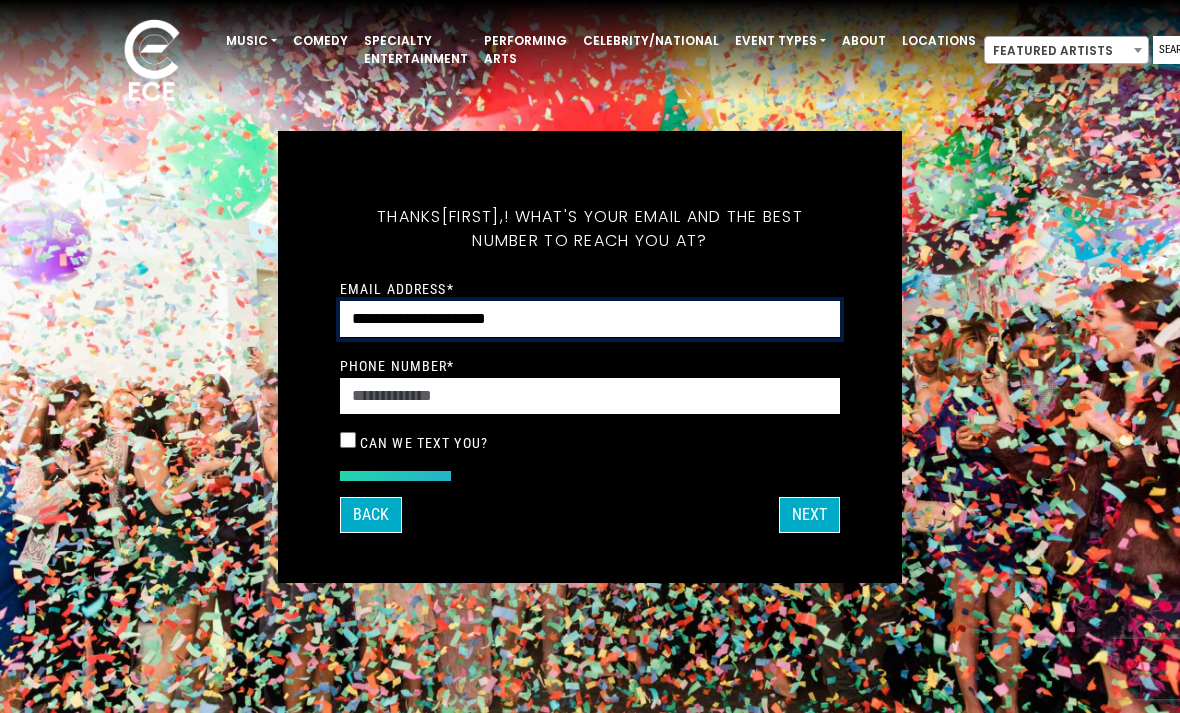click on "**********" at bounding box center (590, 319) 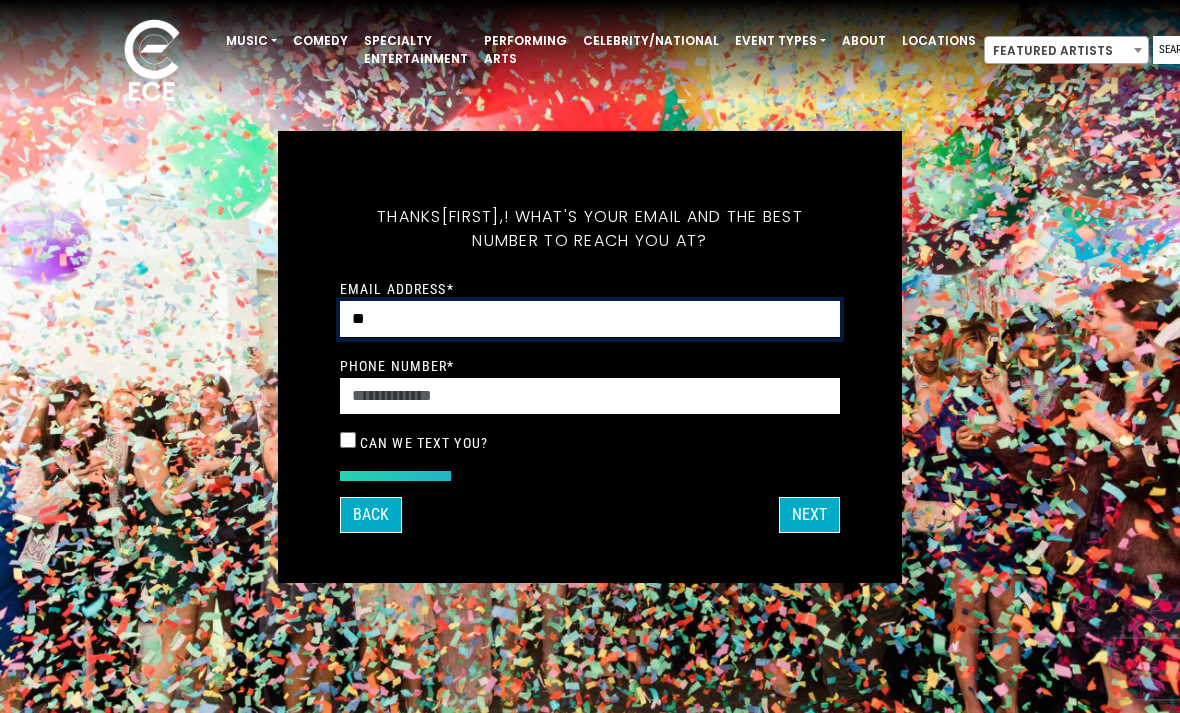 type on "*" 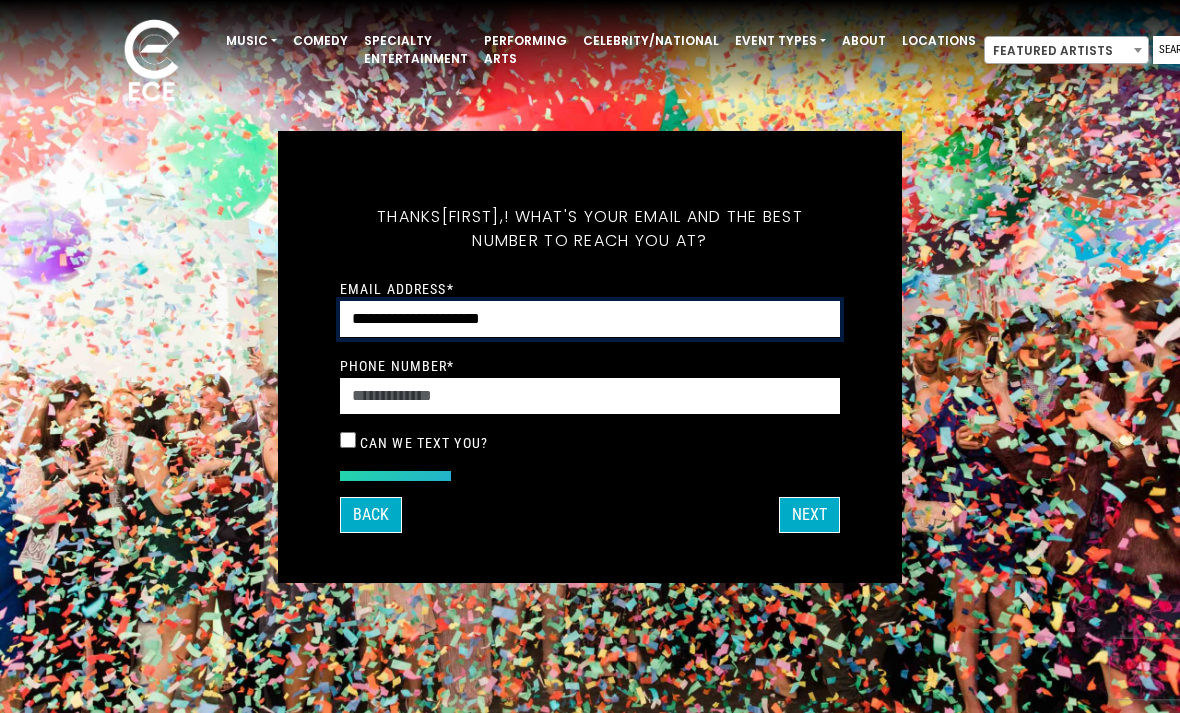 type on "**********" 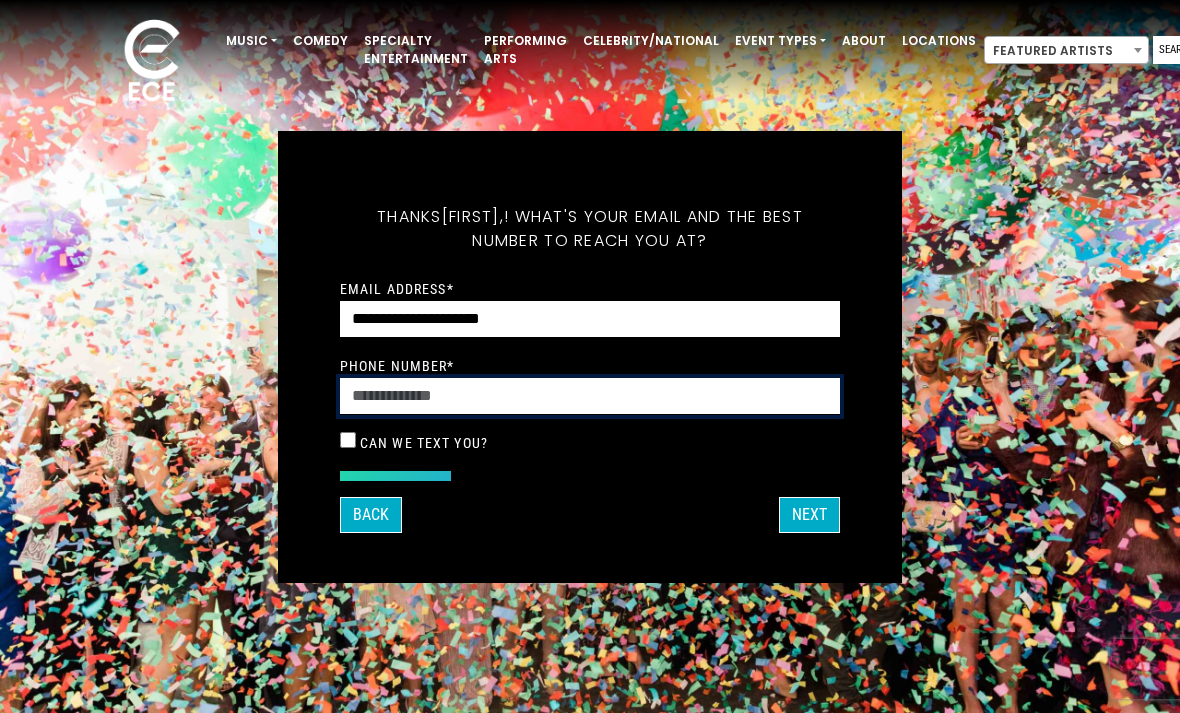 click on "Phone Number *" at bounding box center (590, 396) 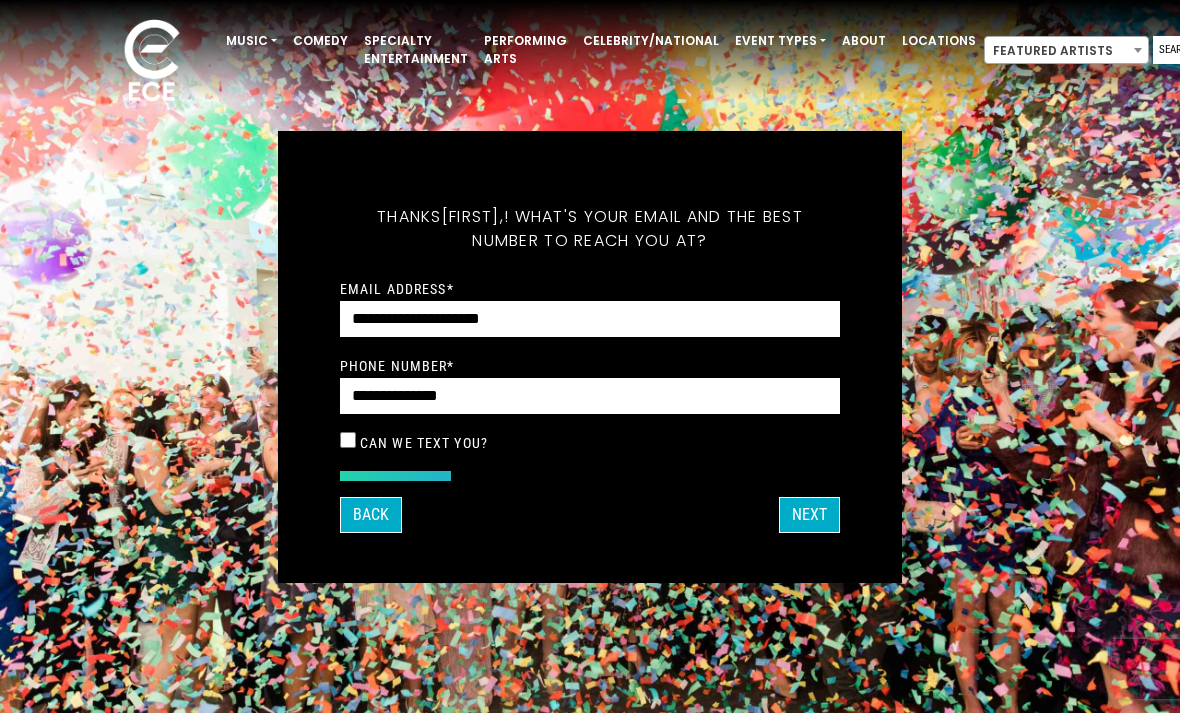 click on "**********" at bounding box center [590, 366] 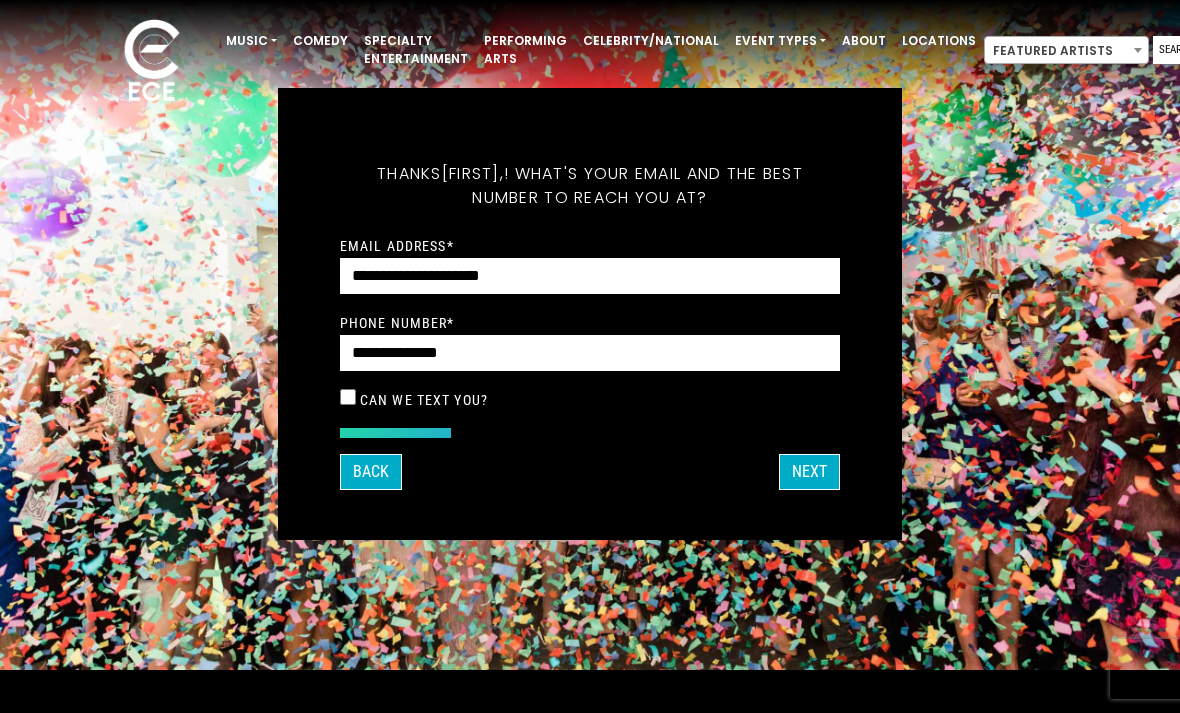 scroll, scrollTop: 57, scrollLeft: 0, axis: vertical 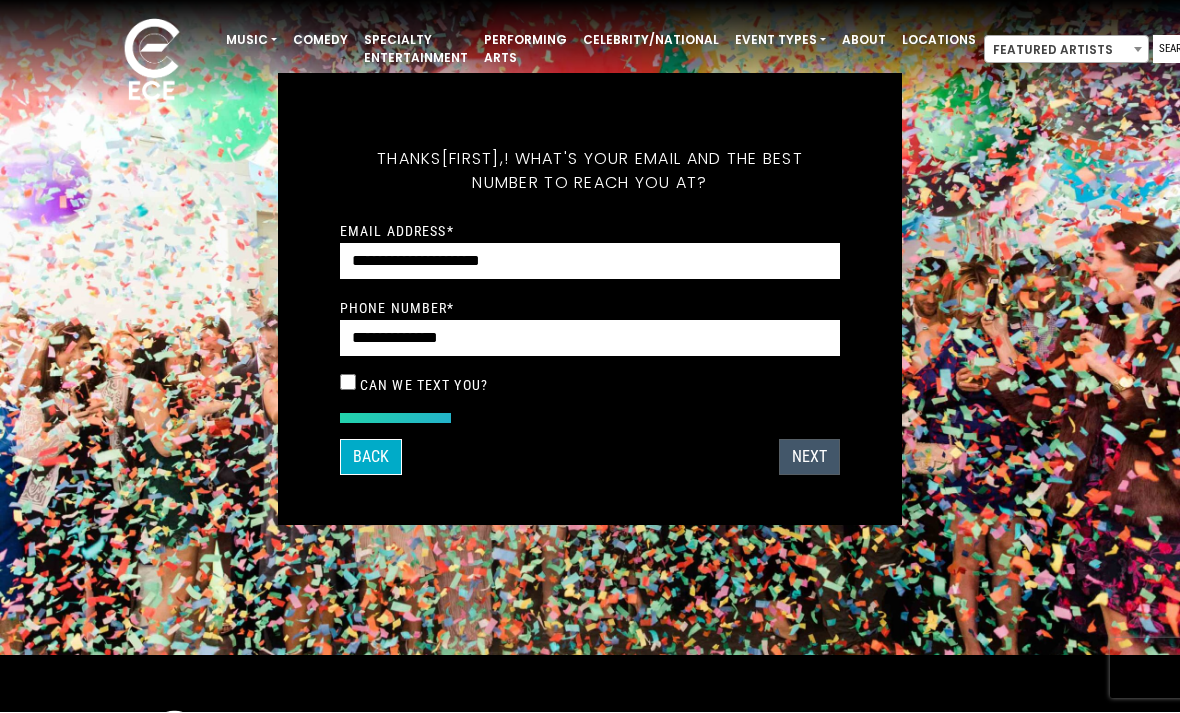 click on "Next" at bounding box center (809, 458) 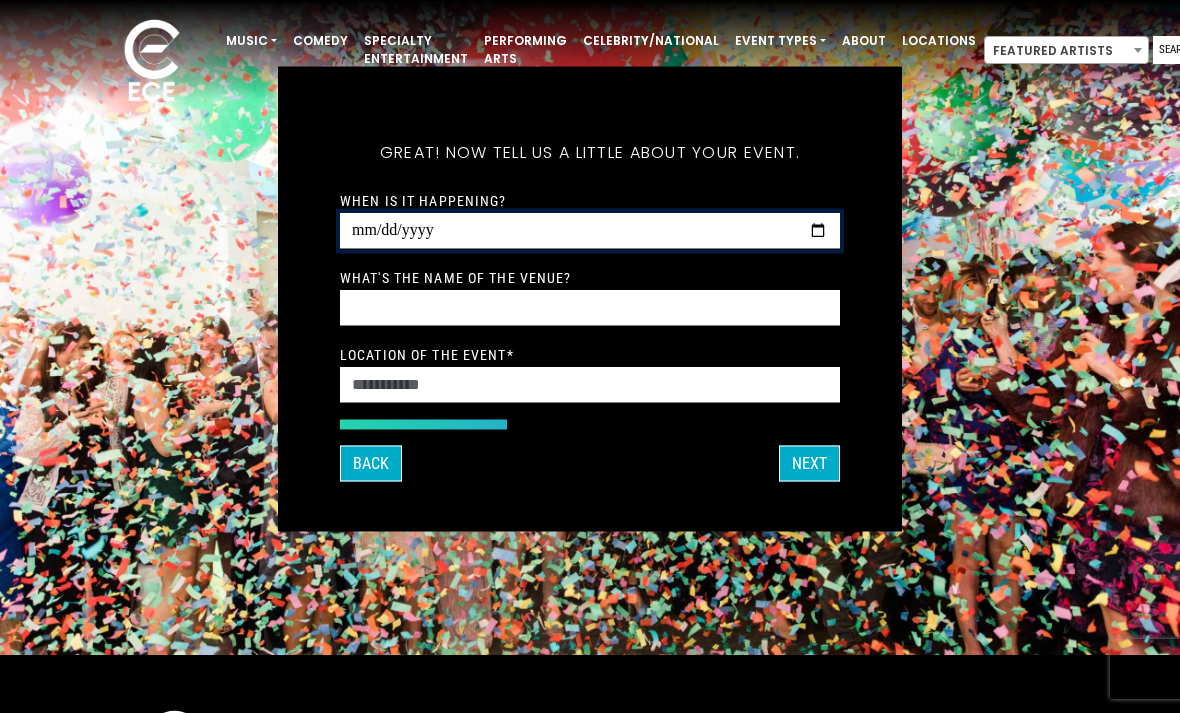 click on "When is it happening?" at bounding box center [590, 230] 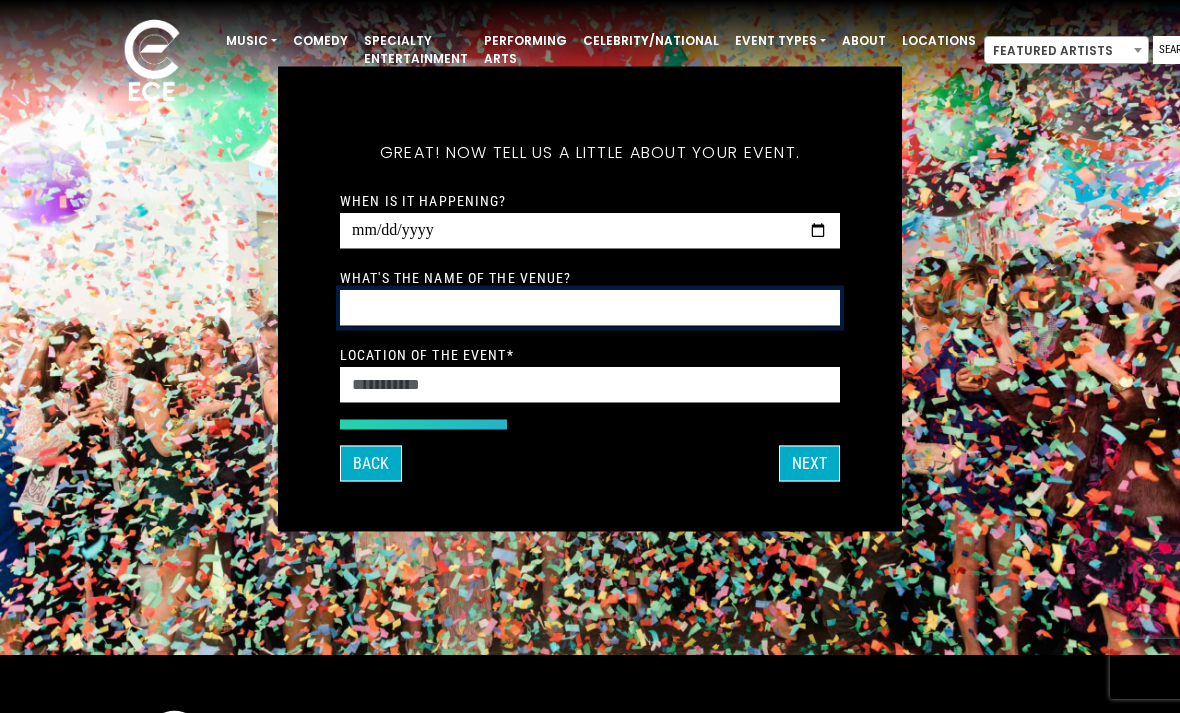 click on "What's the name of the venue?" at bounding box center (590, 307) 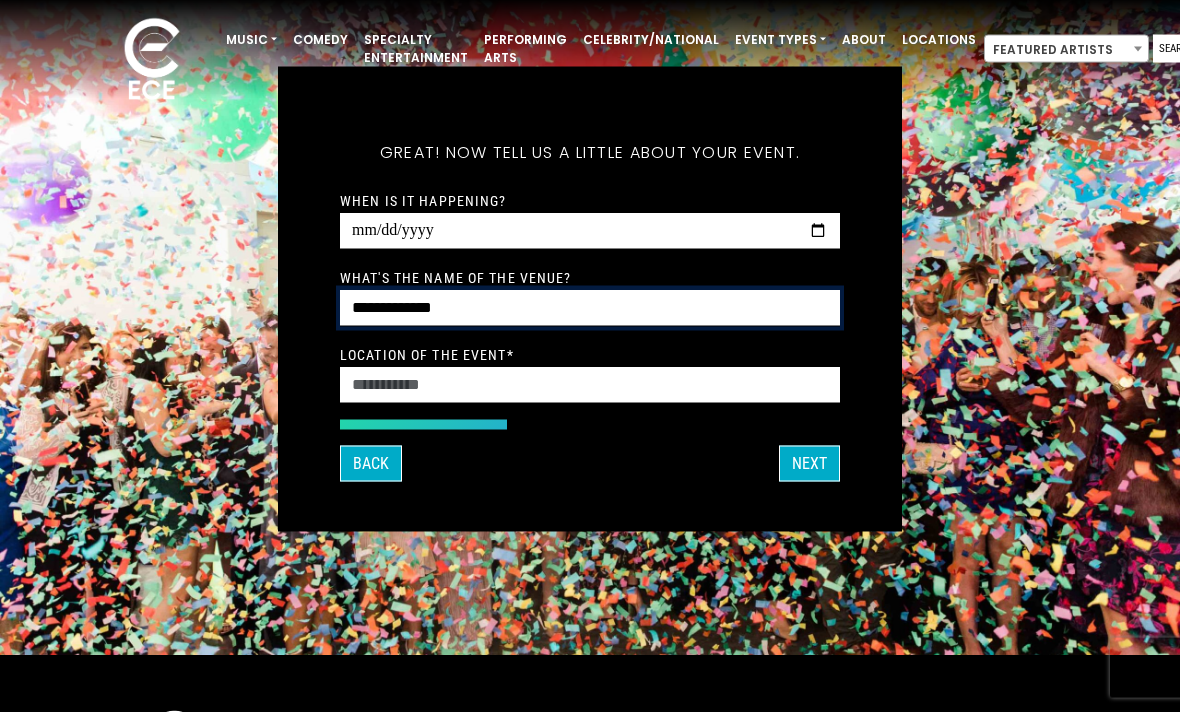 scroll, scrollTop: 56, scrollLeft: 0, axis: vertical 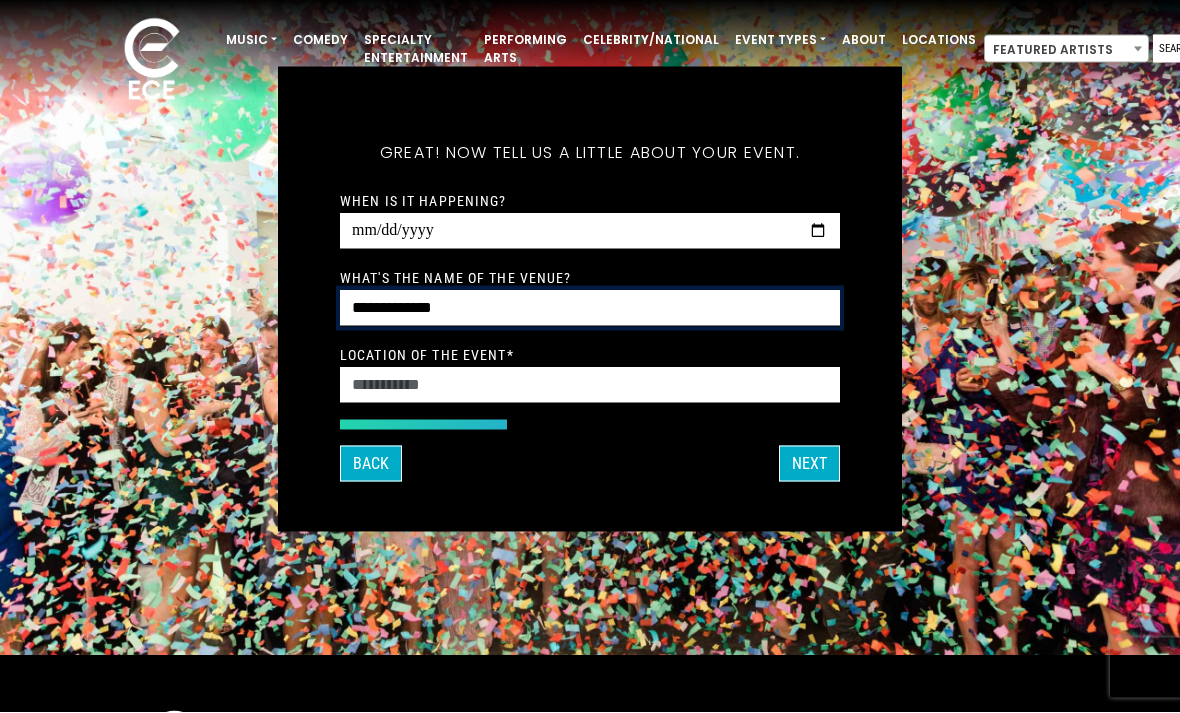 type on "**********" 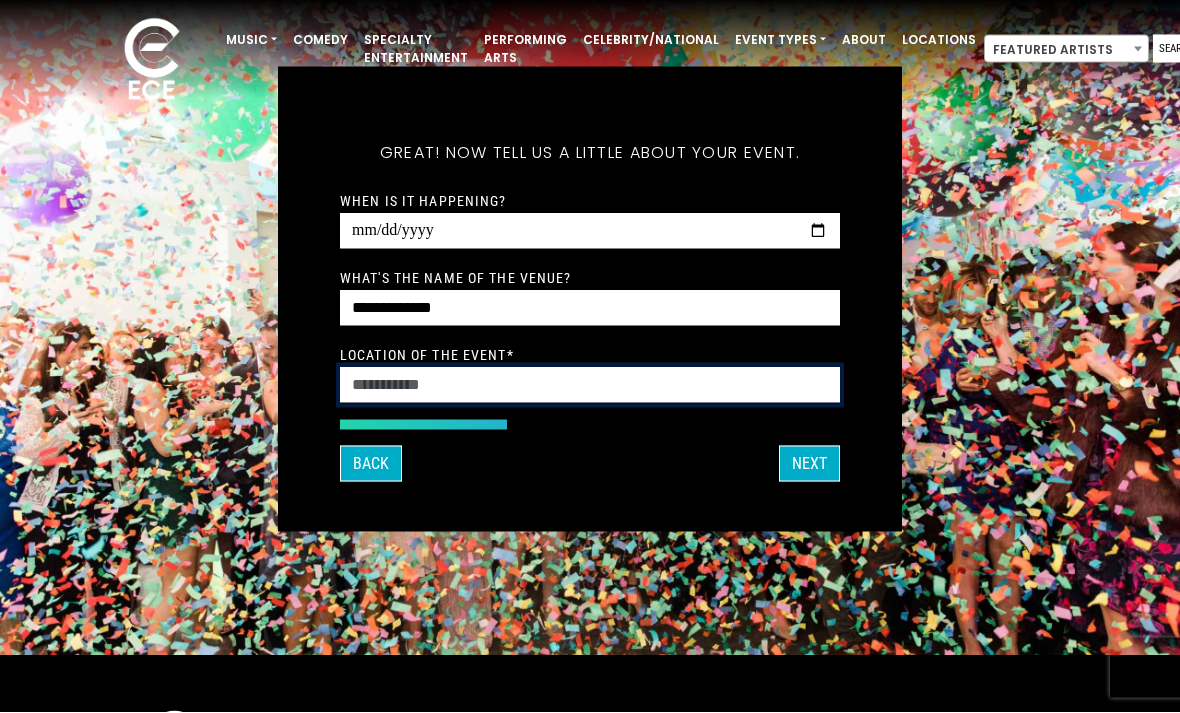 click on "Location of the event *" at bounding box center [590, 386] 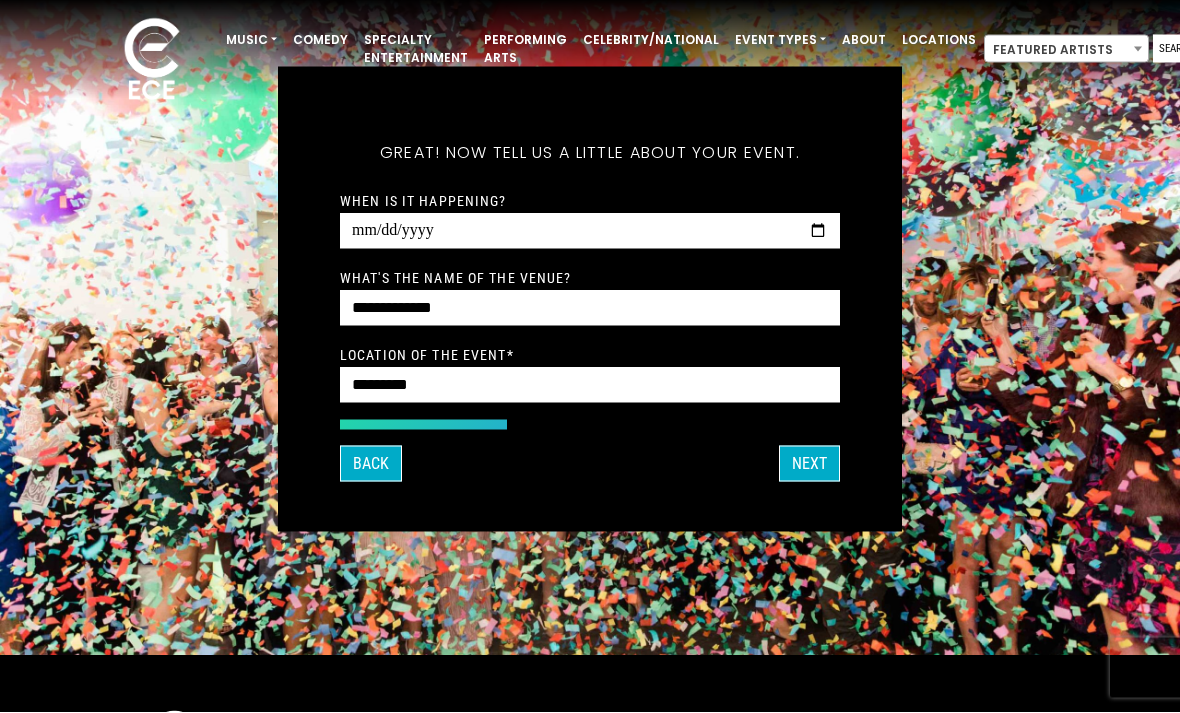 scroll, scrollTop: 58, scrollLeft: 0, axis: vertical 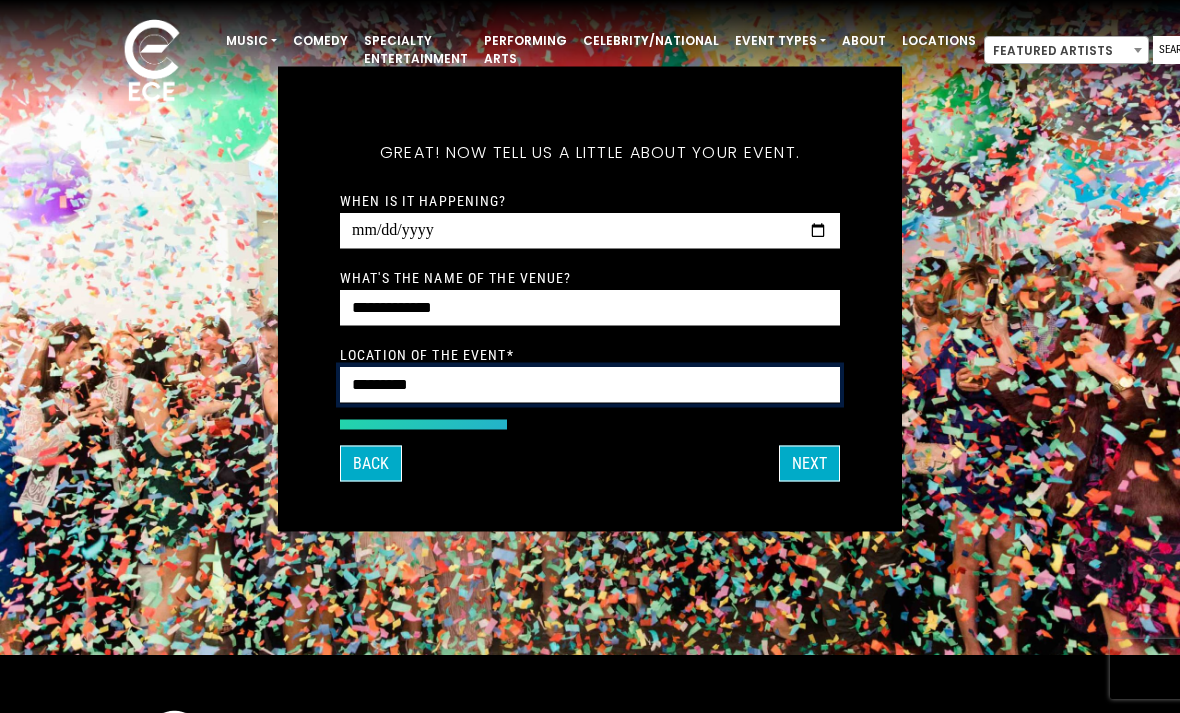 click on "*********" at bounding box center [590, 384] 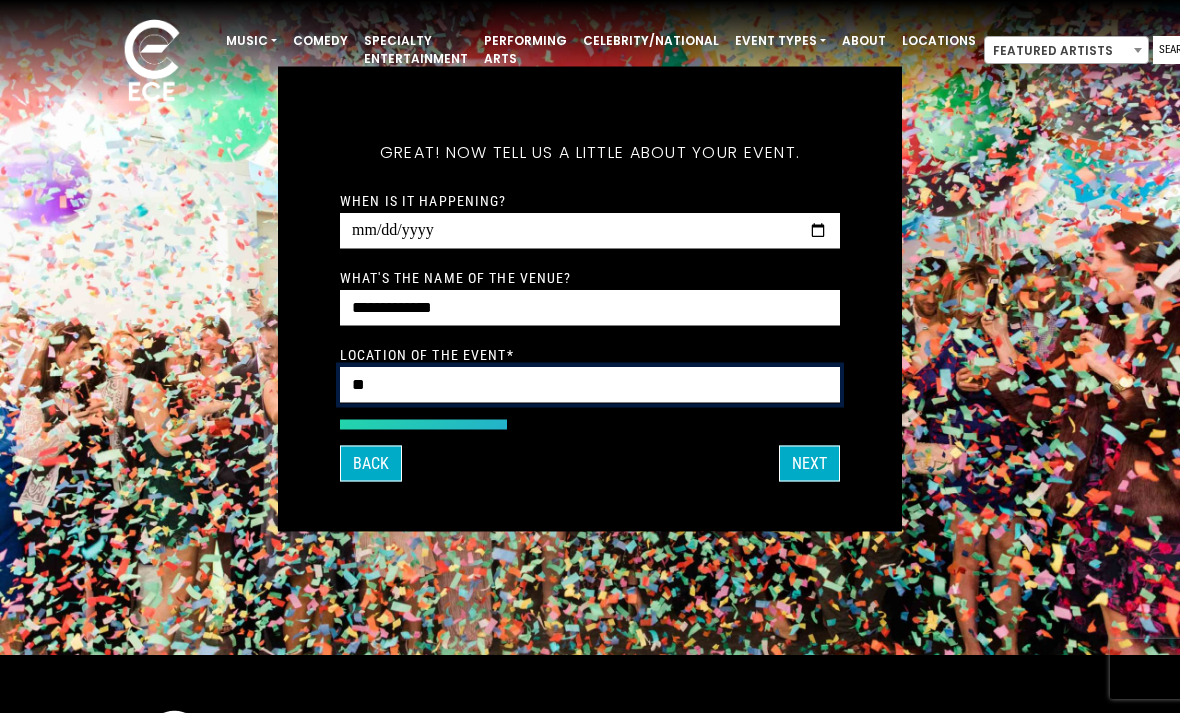 type on "*" 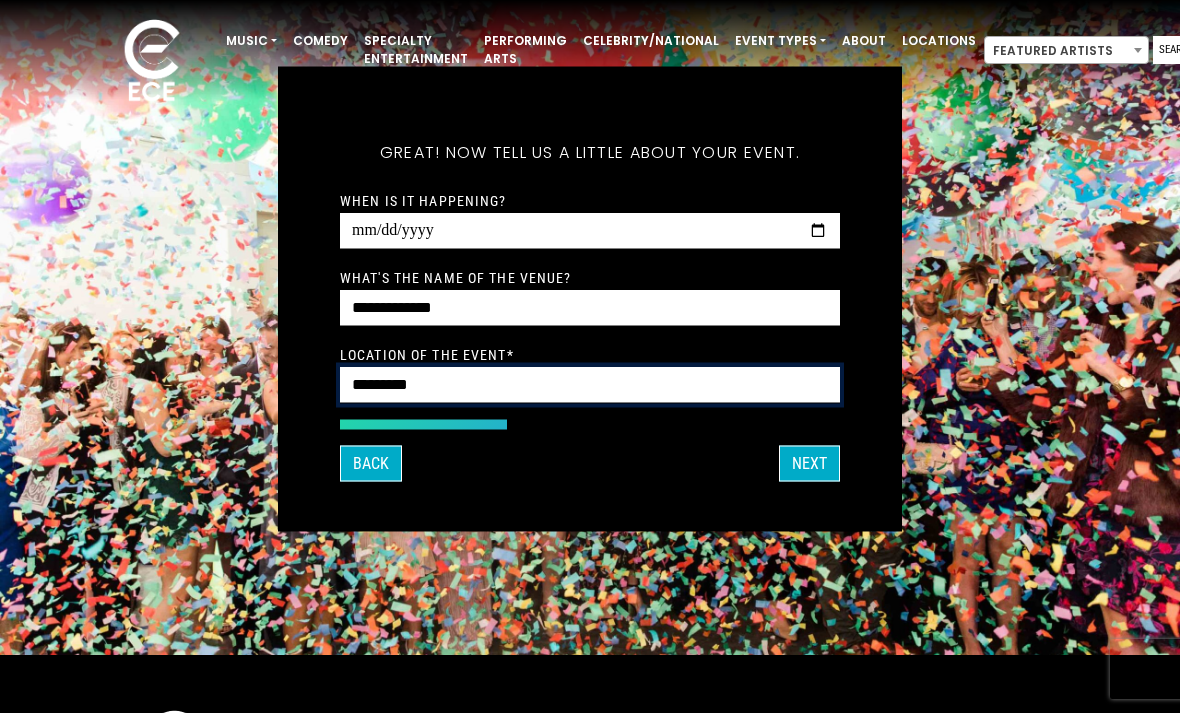 click on "*********" at bounding box center (590, 384) 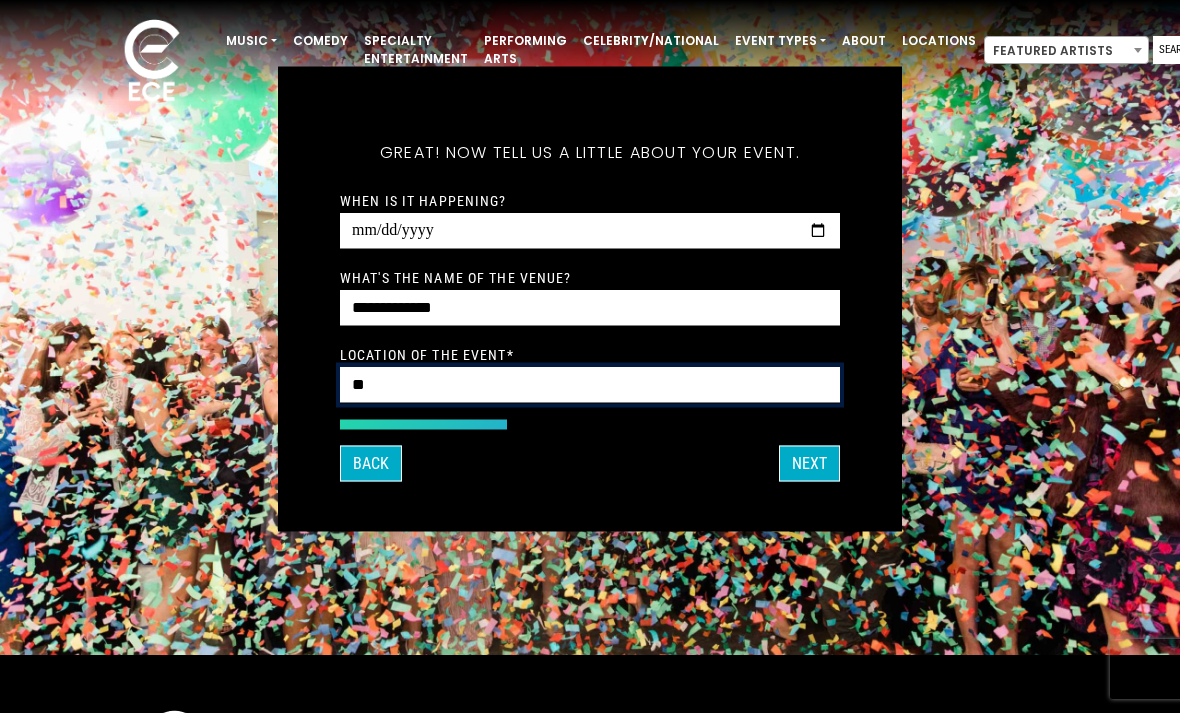 type on "*" 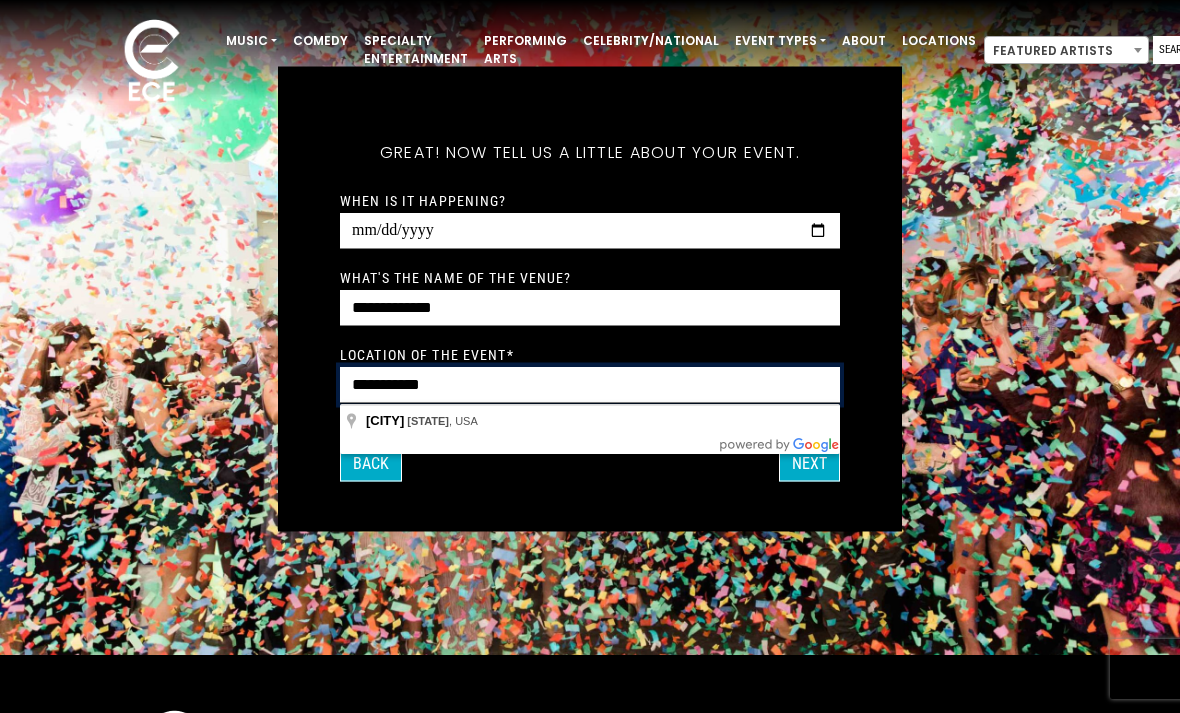 type on "**********" 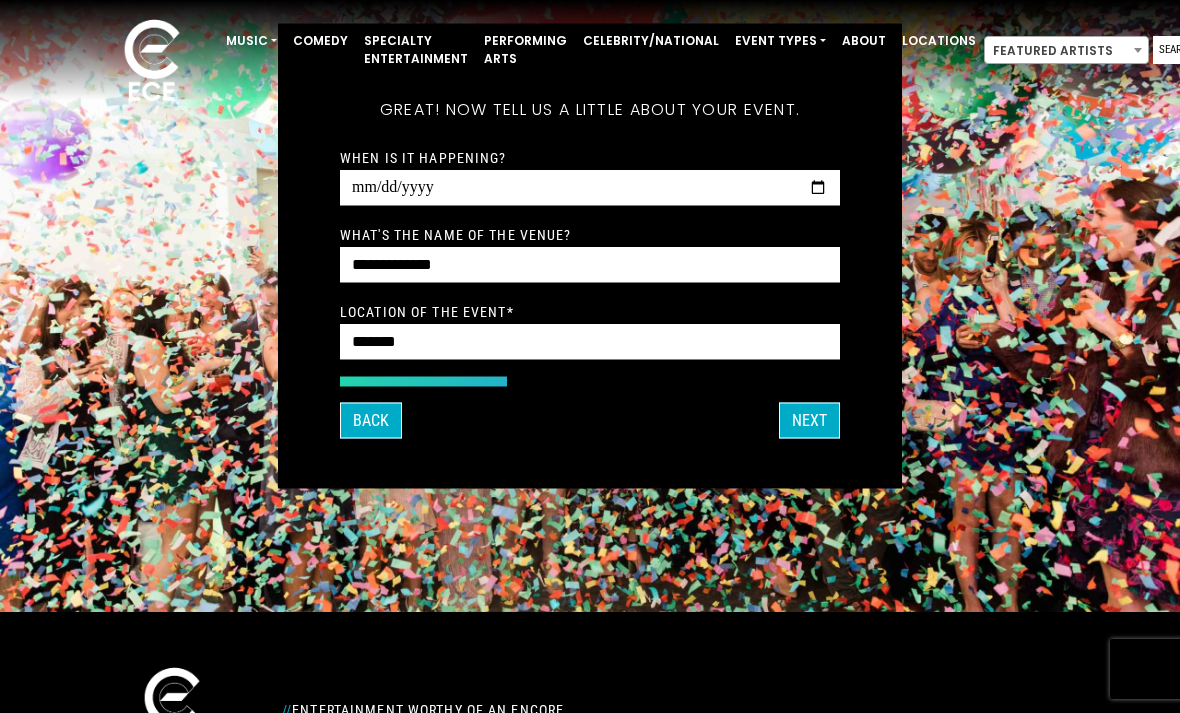 scroll, scrollTop: 102, scrollLeft: 0, axis: vertical 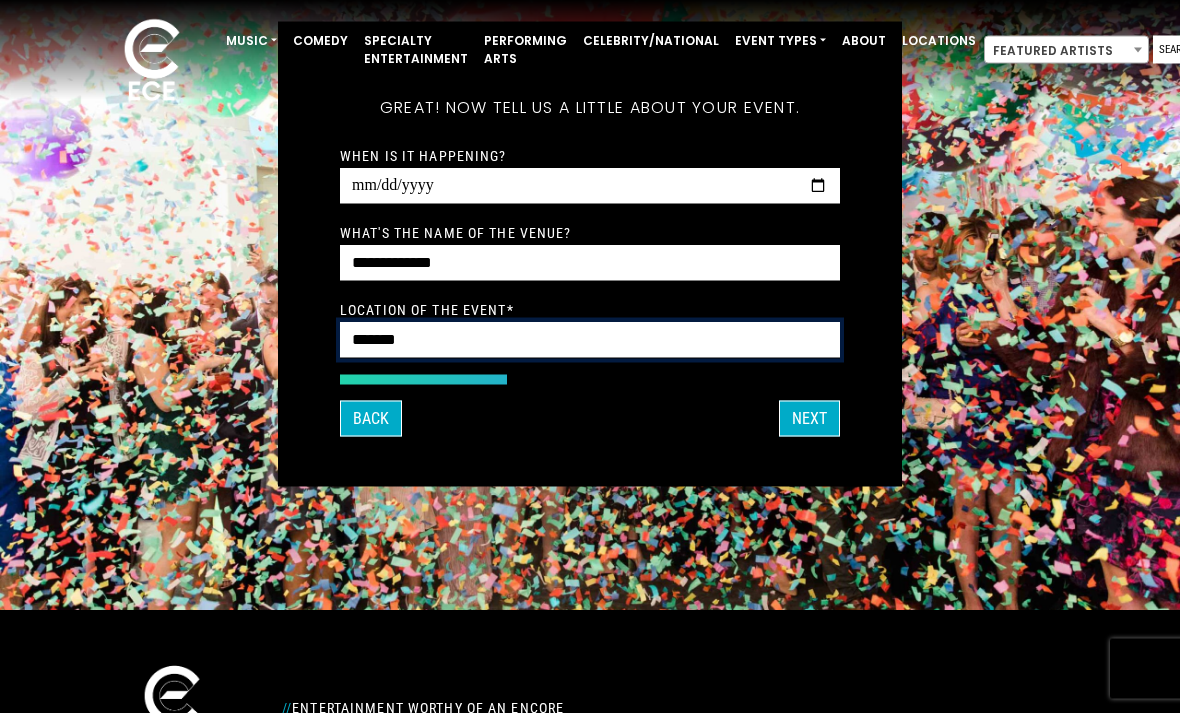 click on "*******" at bounding box center [590, 340] 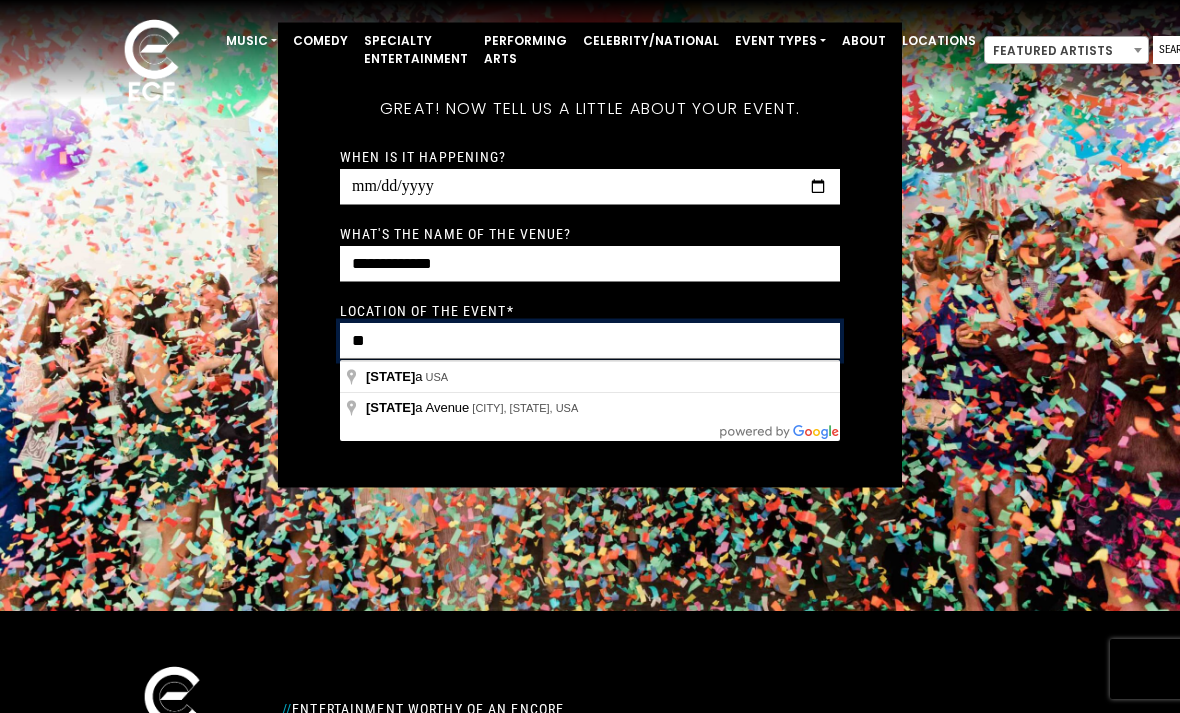 type on "*" 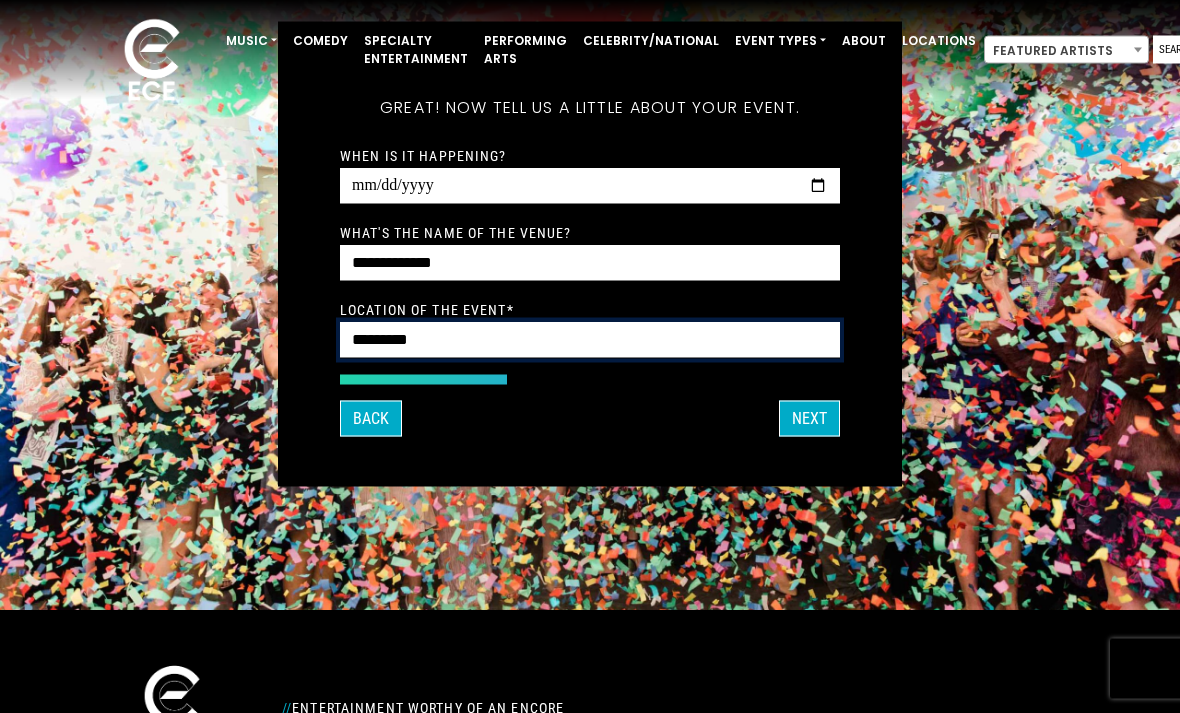 click on "*********" at bounding box center [590, 340] 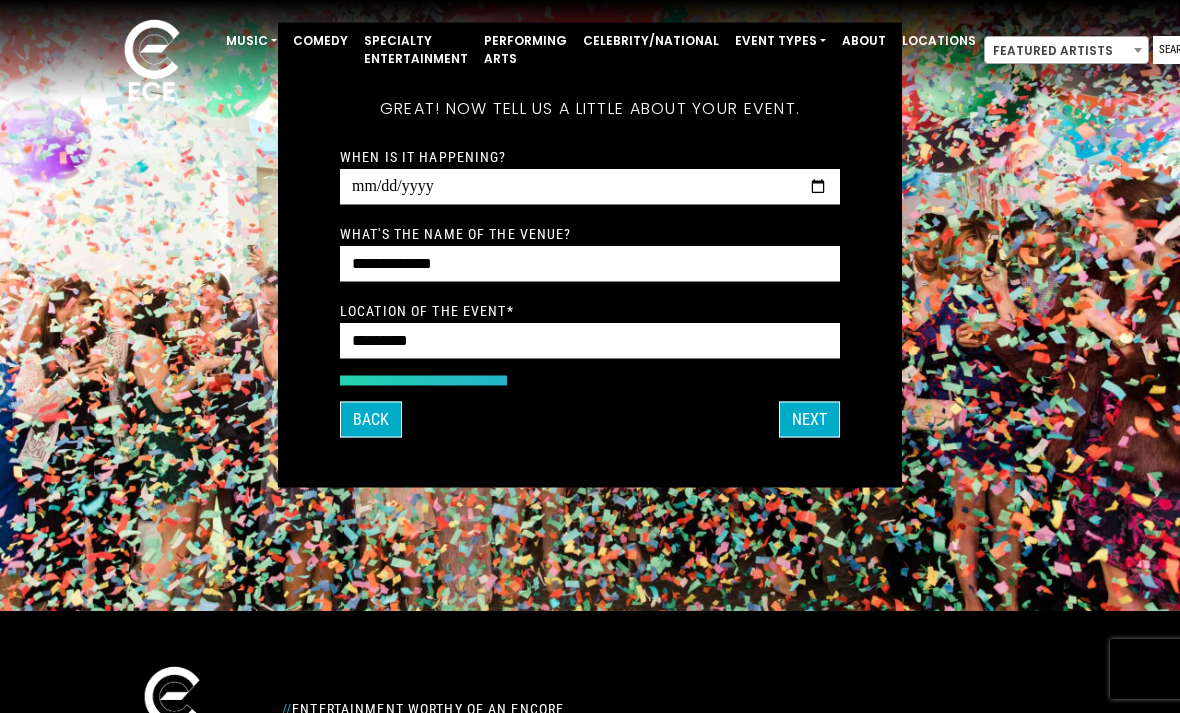 click on "Location of the event *" at bounding box center (427, 310) 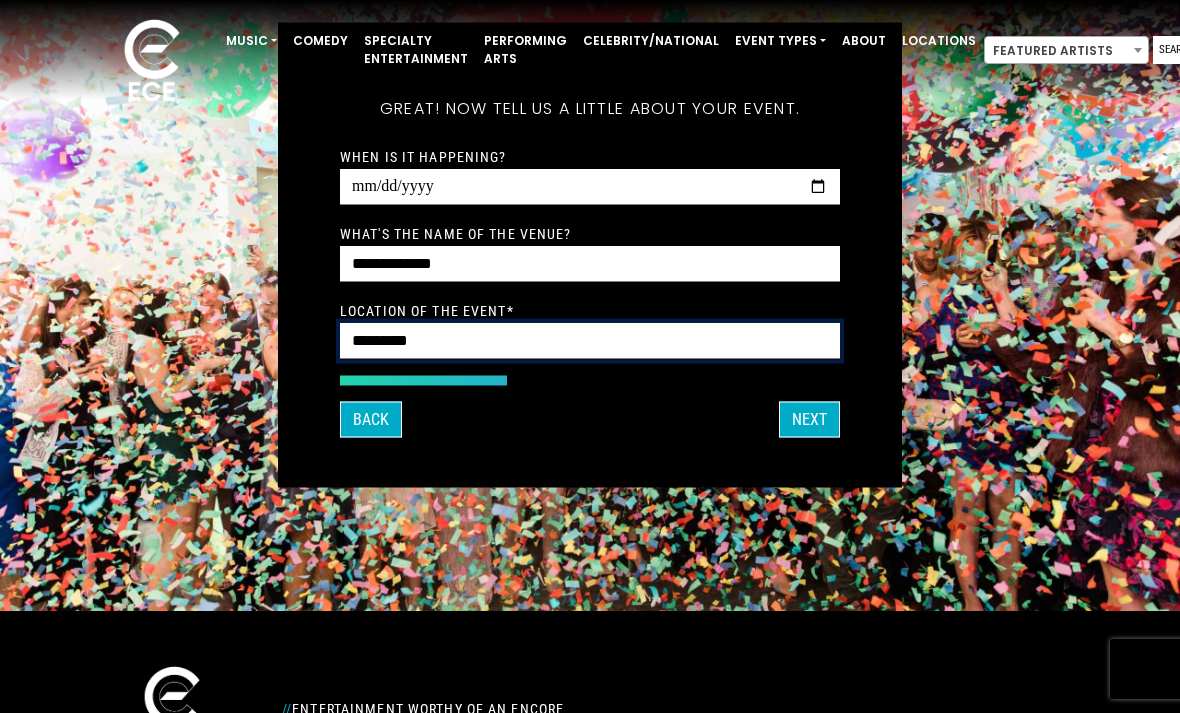 click on "*********" at bounding box center (590, 340) 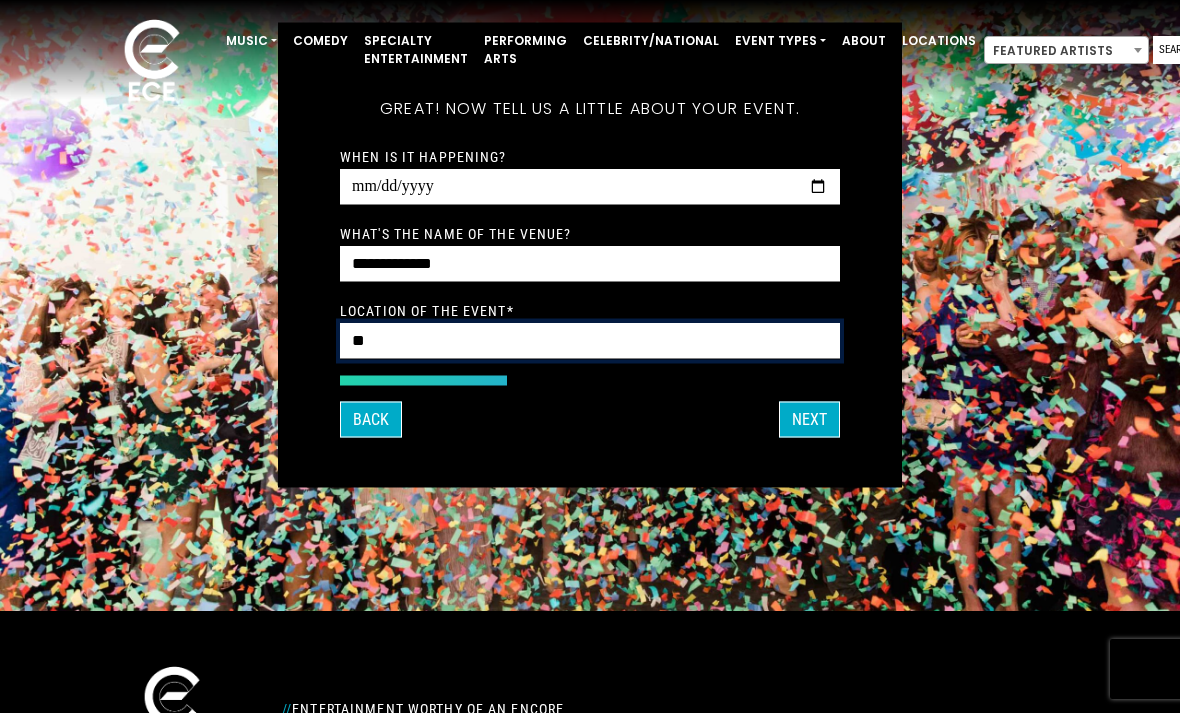type on "*" 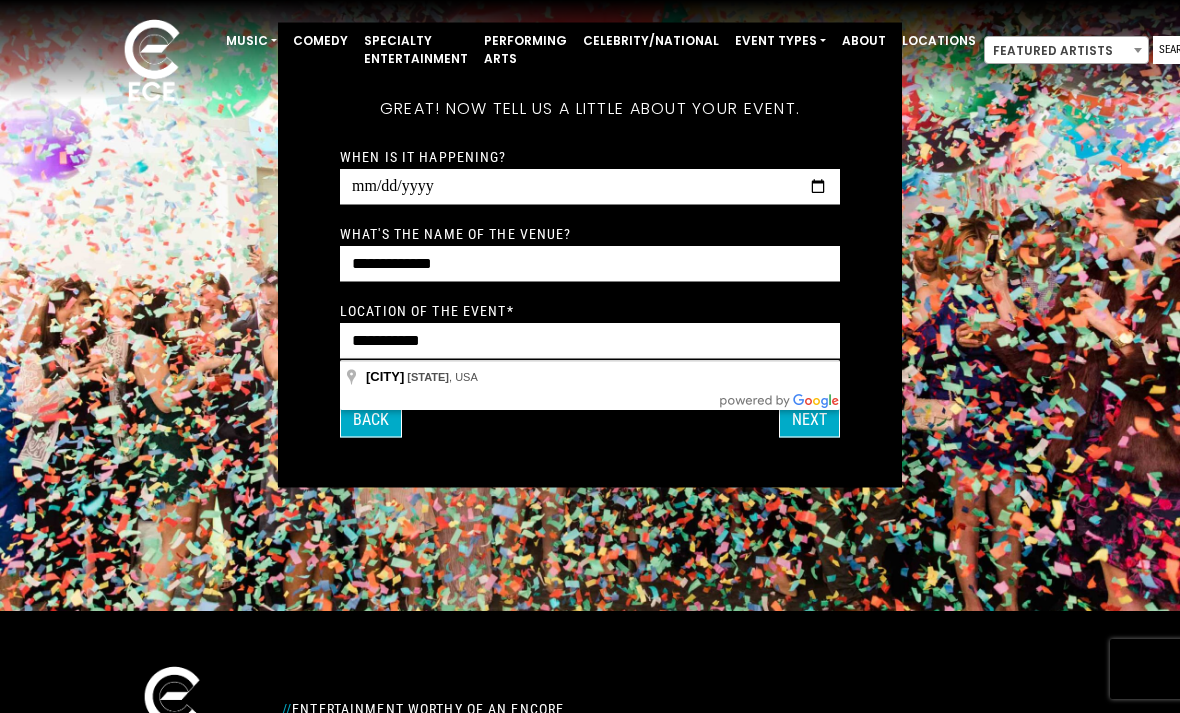click on "What's your first and last name?
Thanks  [FIRST], ! What's your email and the best number to reach you at?
Great! Now tell us a little about your event.
What kind of event is it?
Let's get some names for the wedding:" at bounding box center (590, 254) 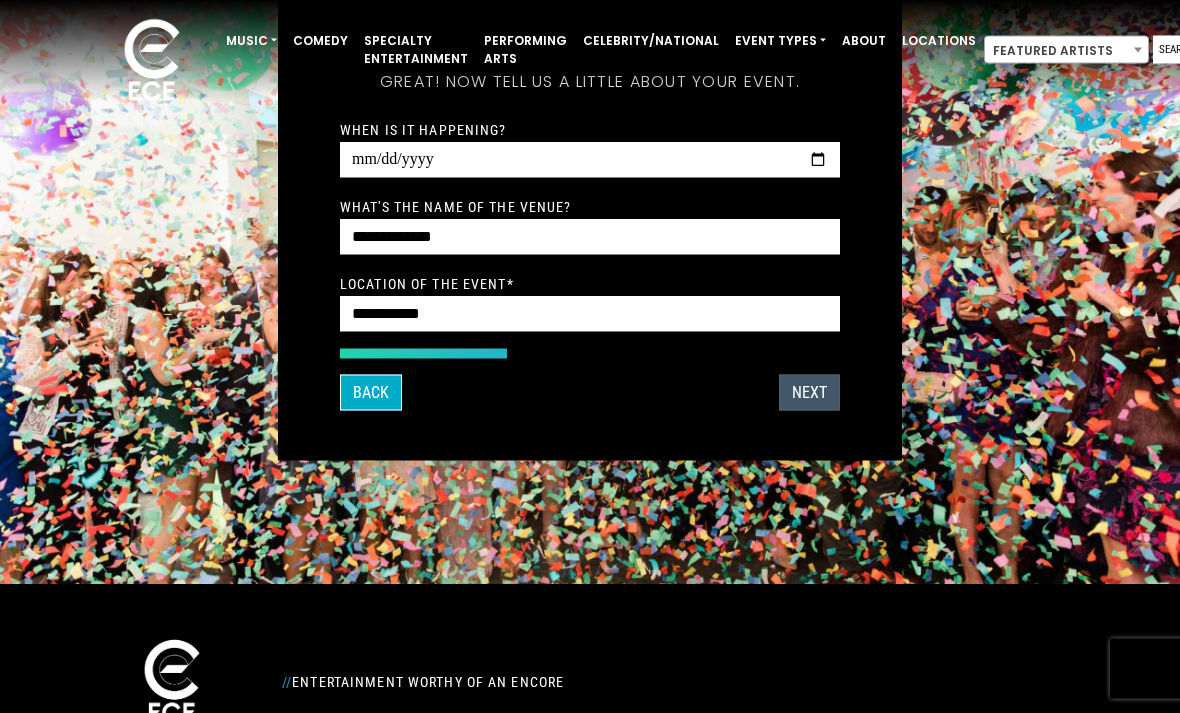 click on "Next" at bounding box center (809, 393) 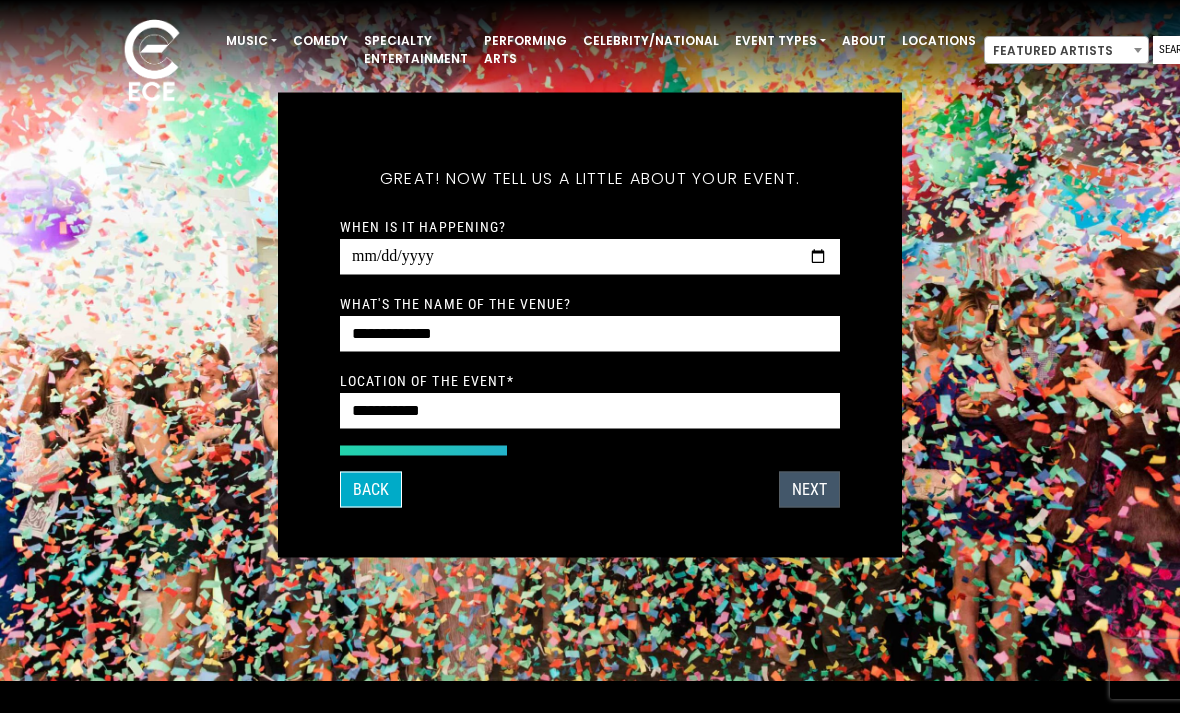 scroll, scrollTop: 40, scrollLeft: 0, axis: vertical 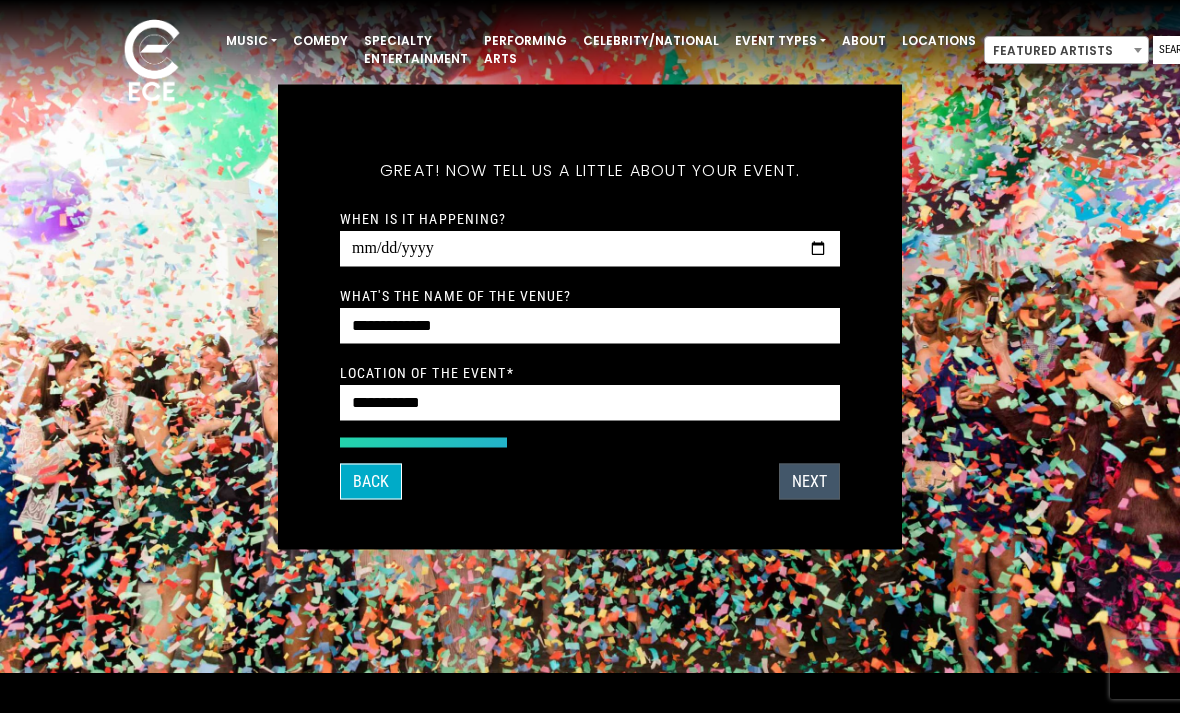 click on "Next" at bounding box center [809, 481] 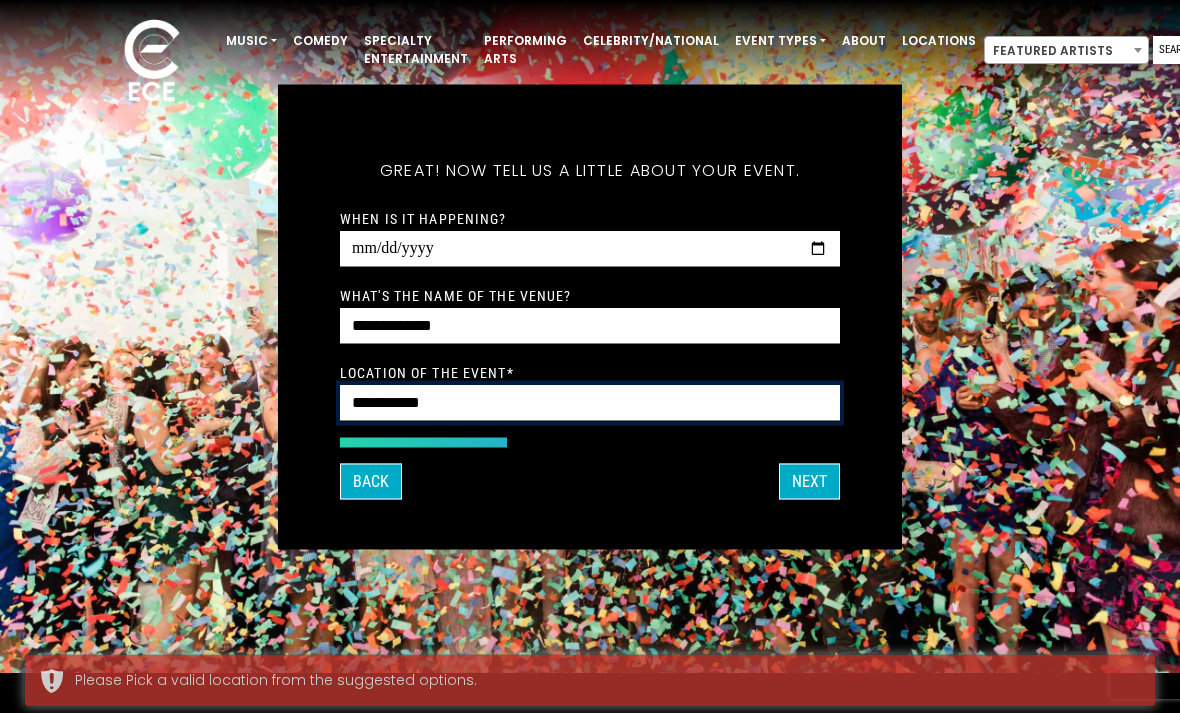 click on "**********" at bounding box center (590, 402) 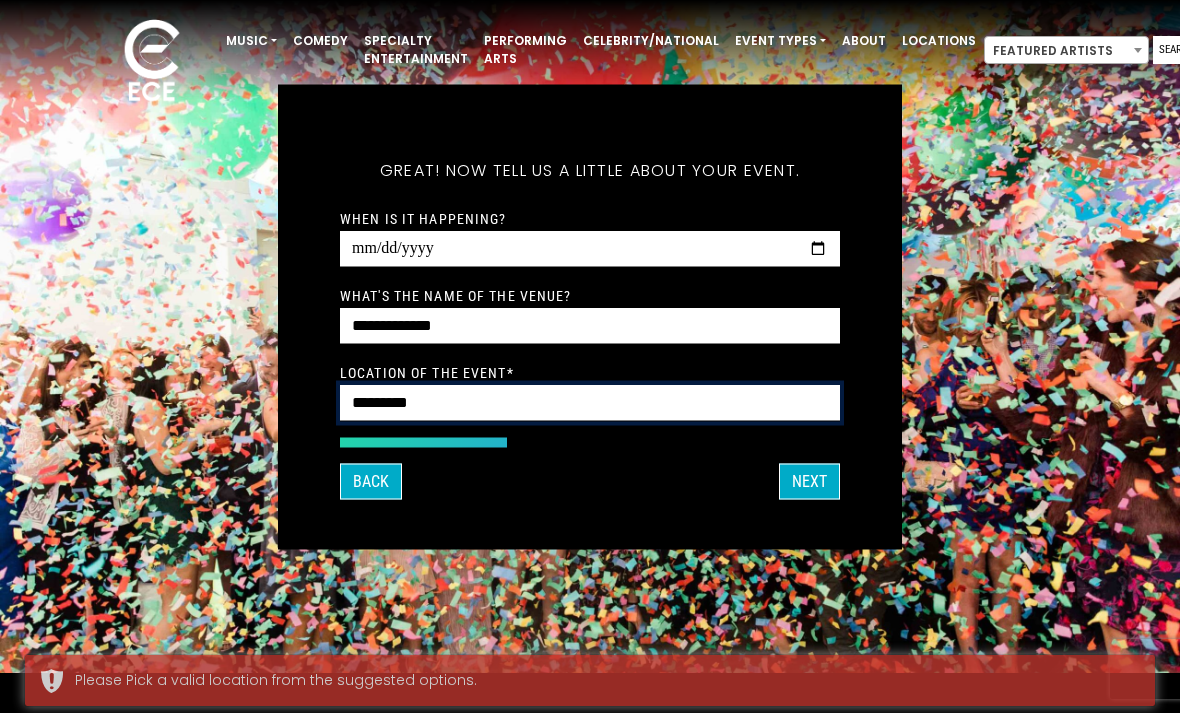 click on "********" at bounding box center [590, 402] 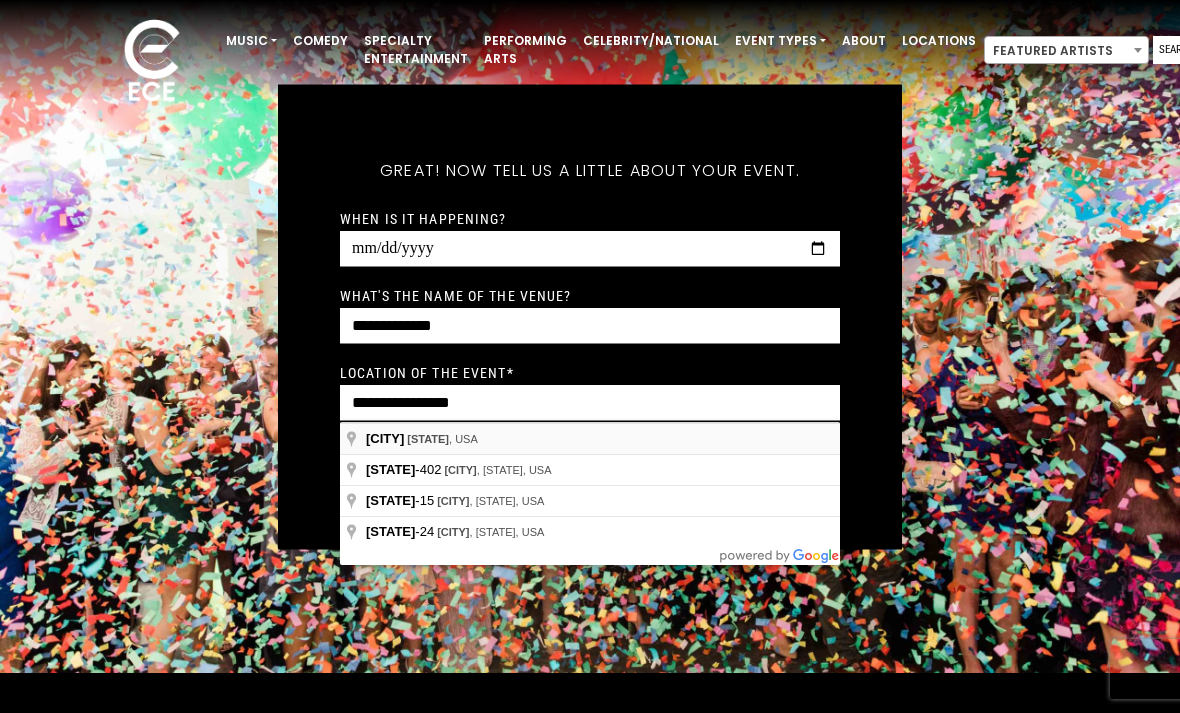 type on "*******" 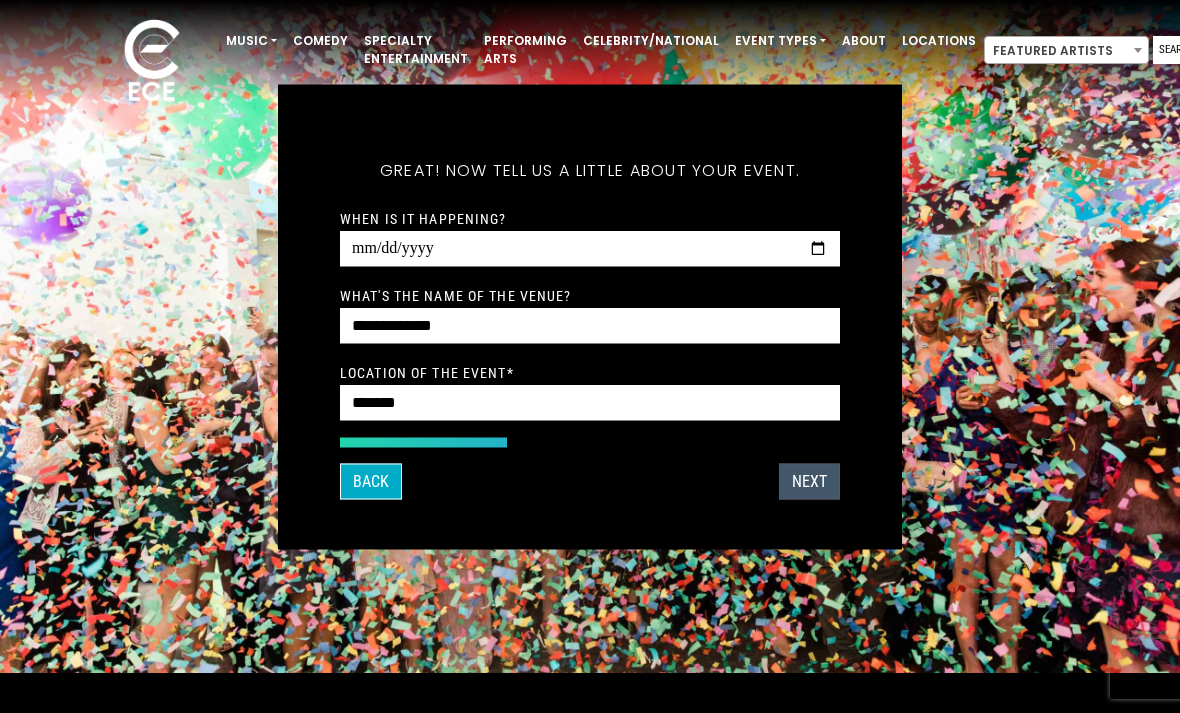 click on "Next" at bounding box center [809, 481] 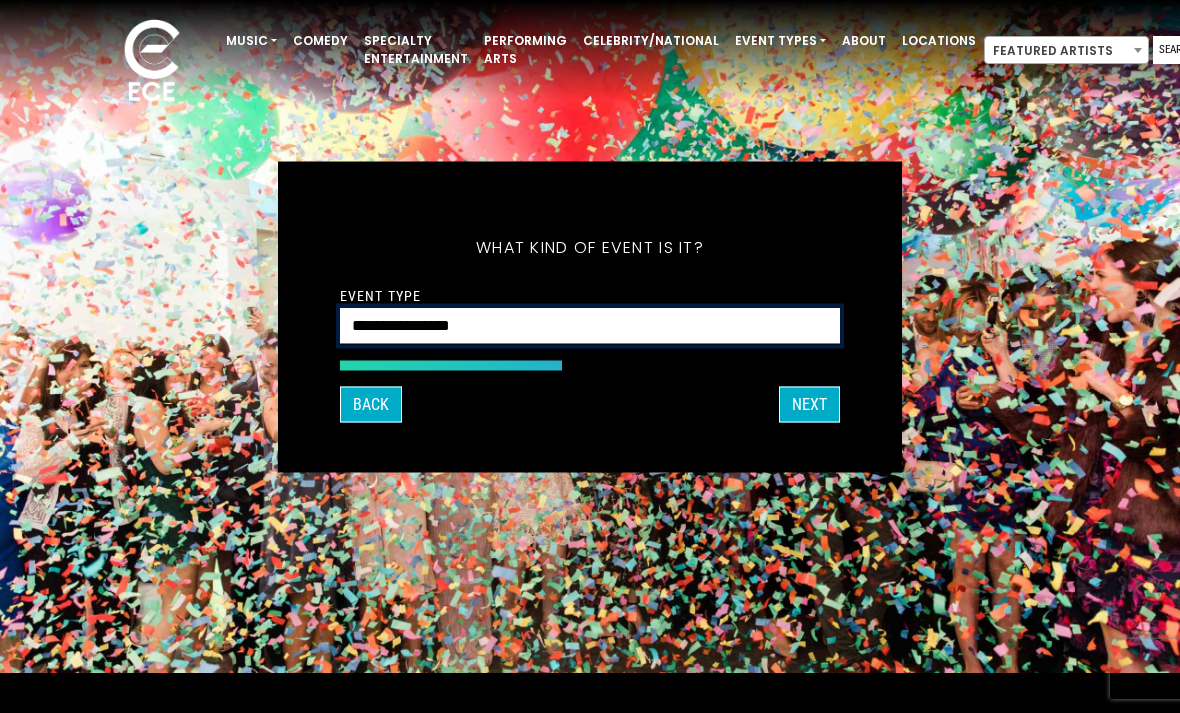click on "**********" at bounding box center [590, 325] 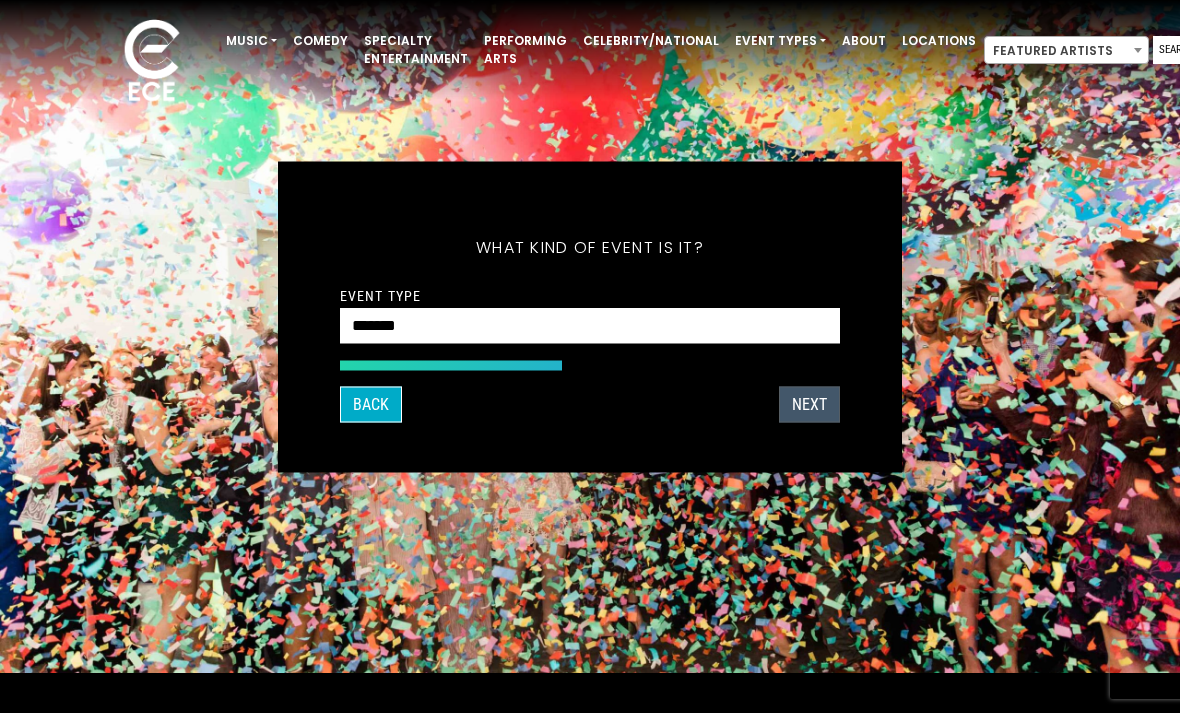 click on "Next" at bounding box center [809, 404] 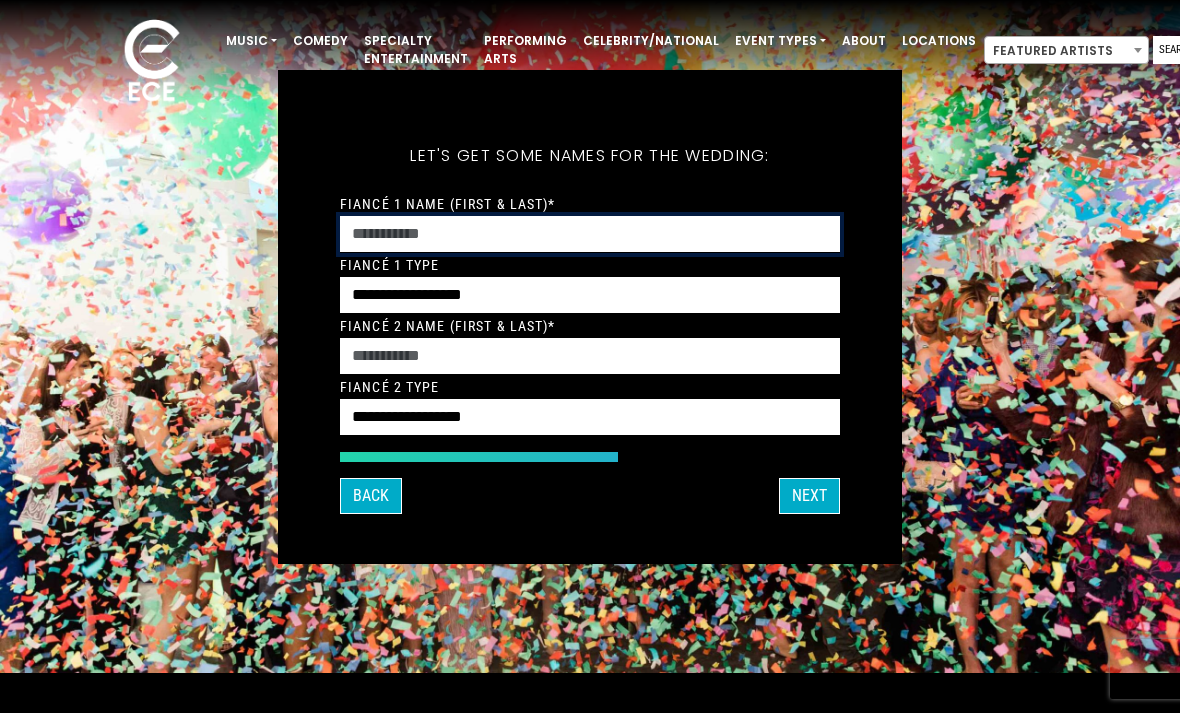 click on "Fiancé 1 Name (First & Last)*" at bounding box center [590, 234] 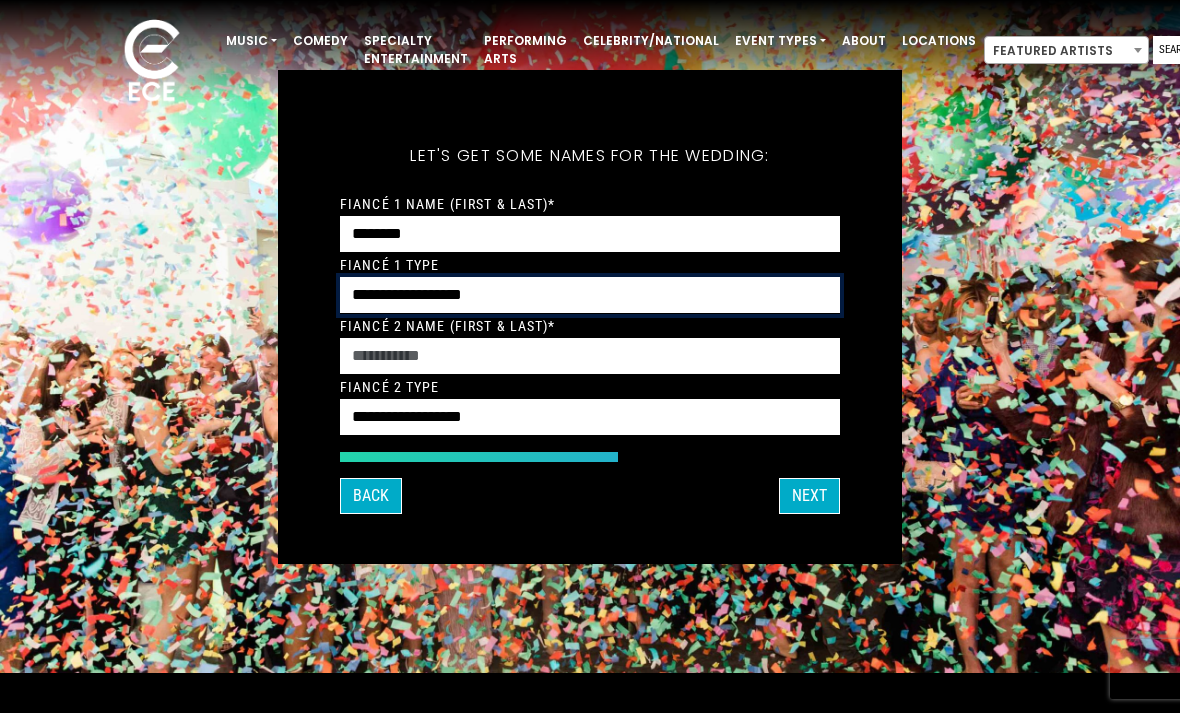 click on "**********" at bounding box center [590, 295] 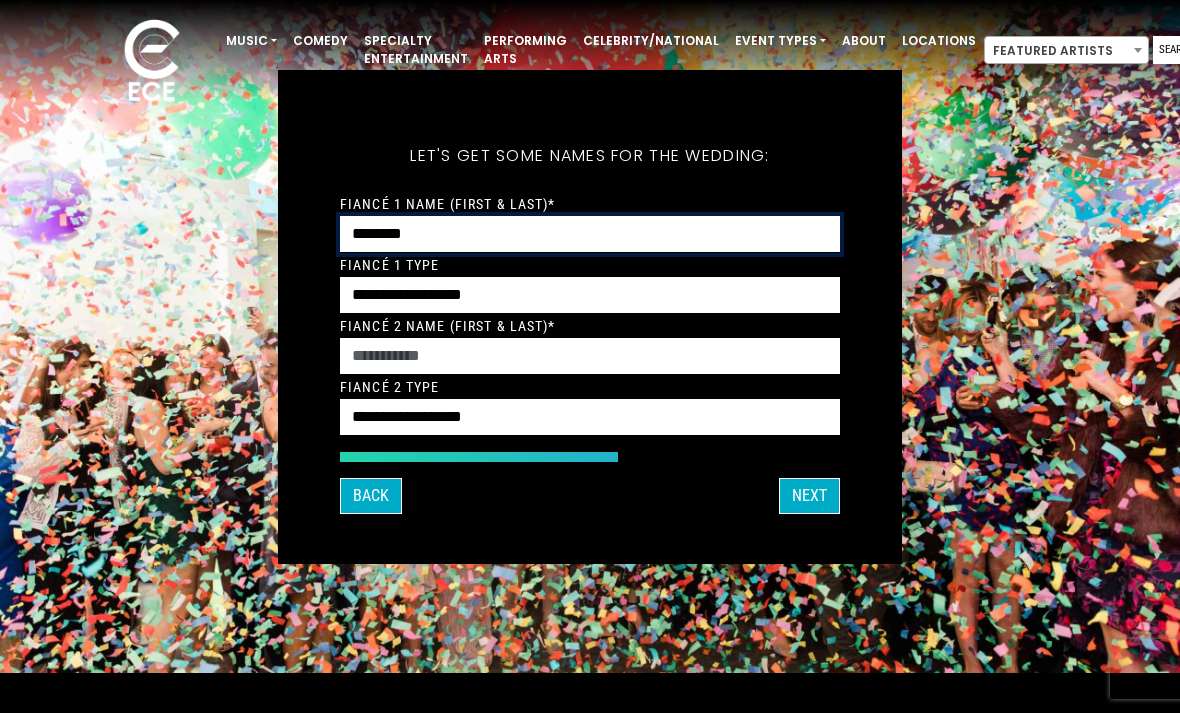 click on "********" at bounding box center (590, 234) 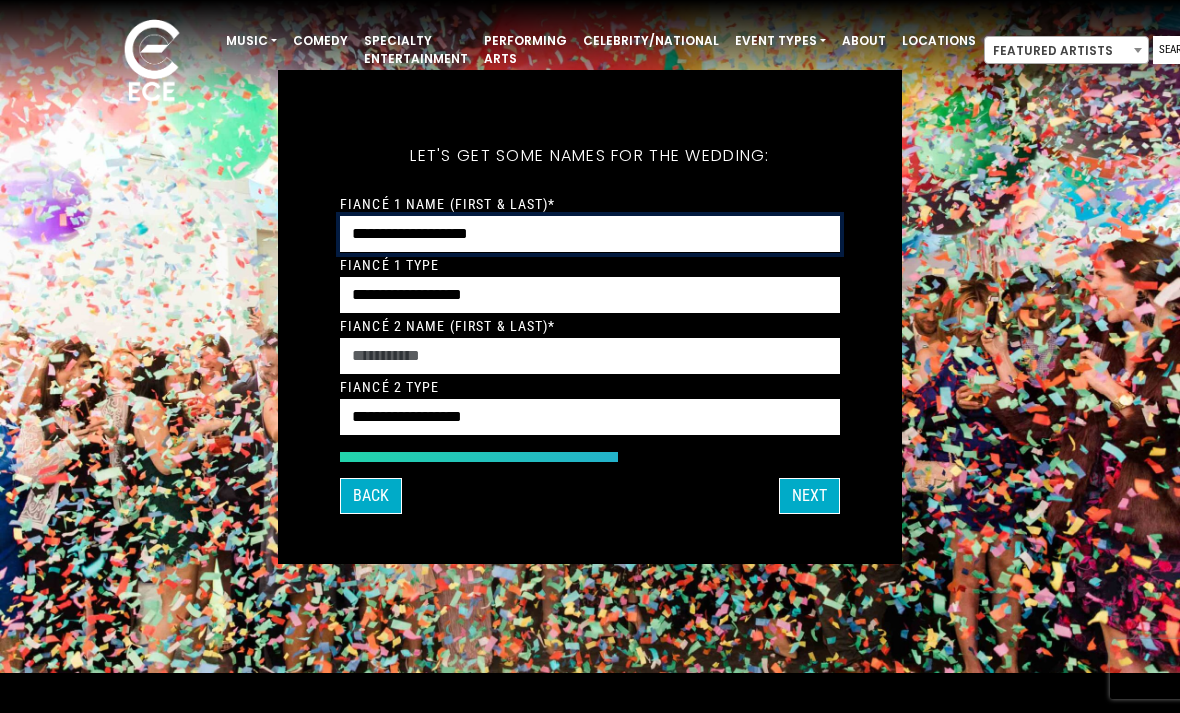 type on "**********" 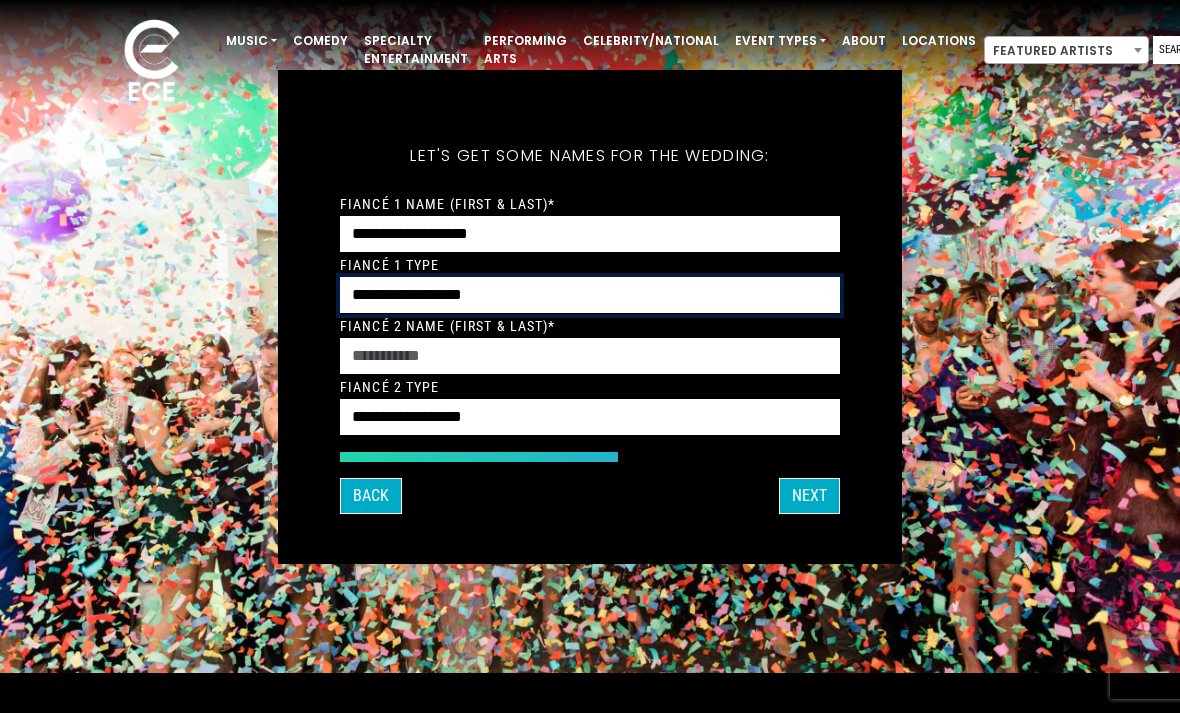 click on "**********" at bounding box center (590, 295) 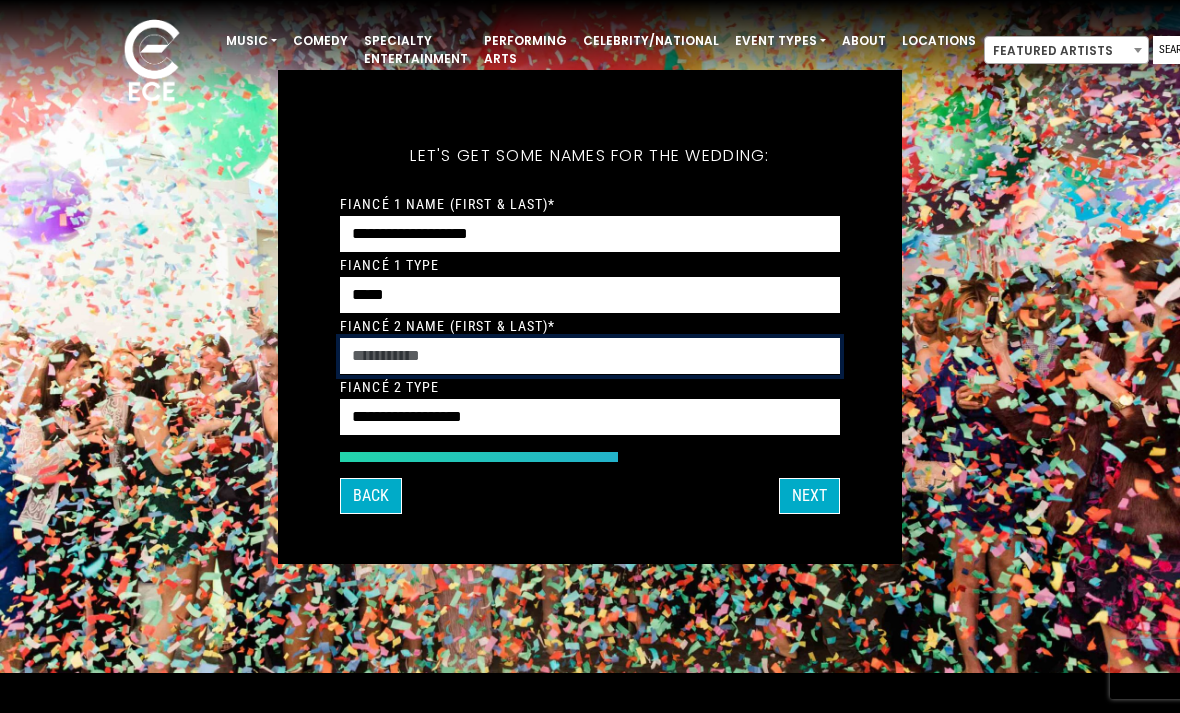 click on "Fiancé 2 Name (First & Last)*" at bounding box center (590, 356) 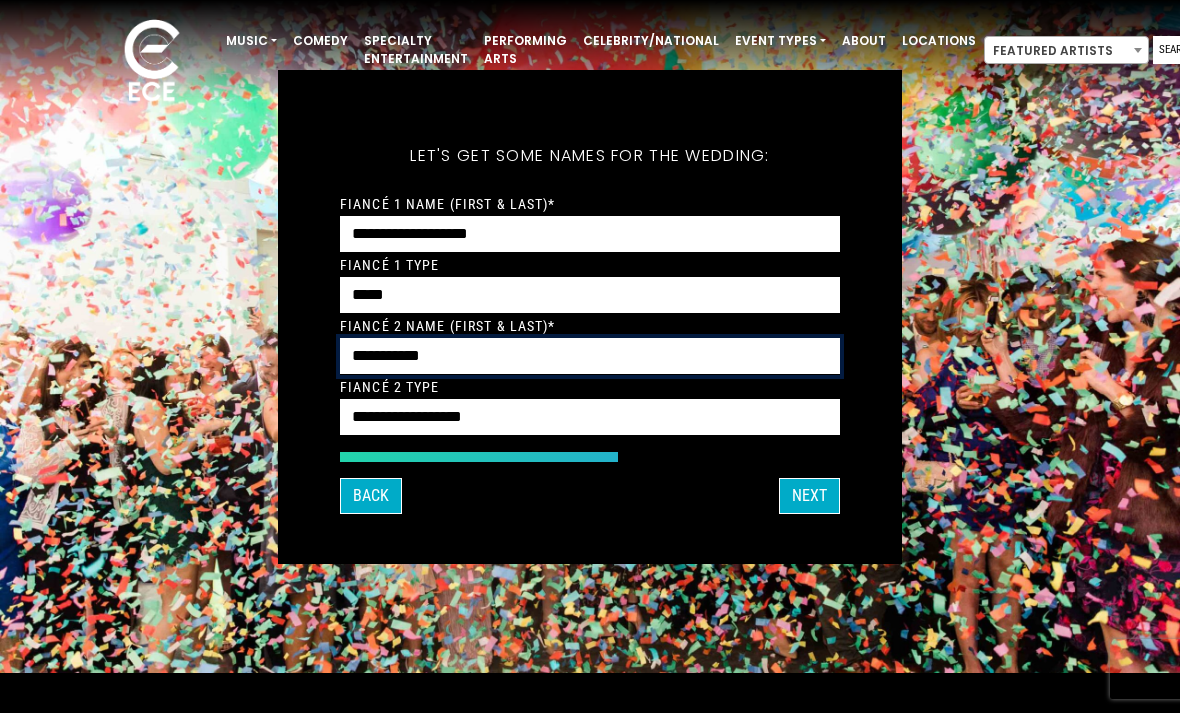 type on "**********" 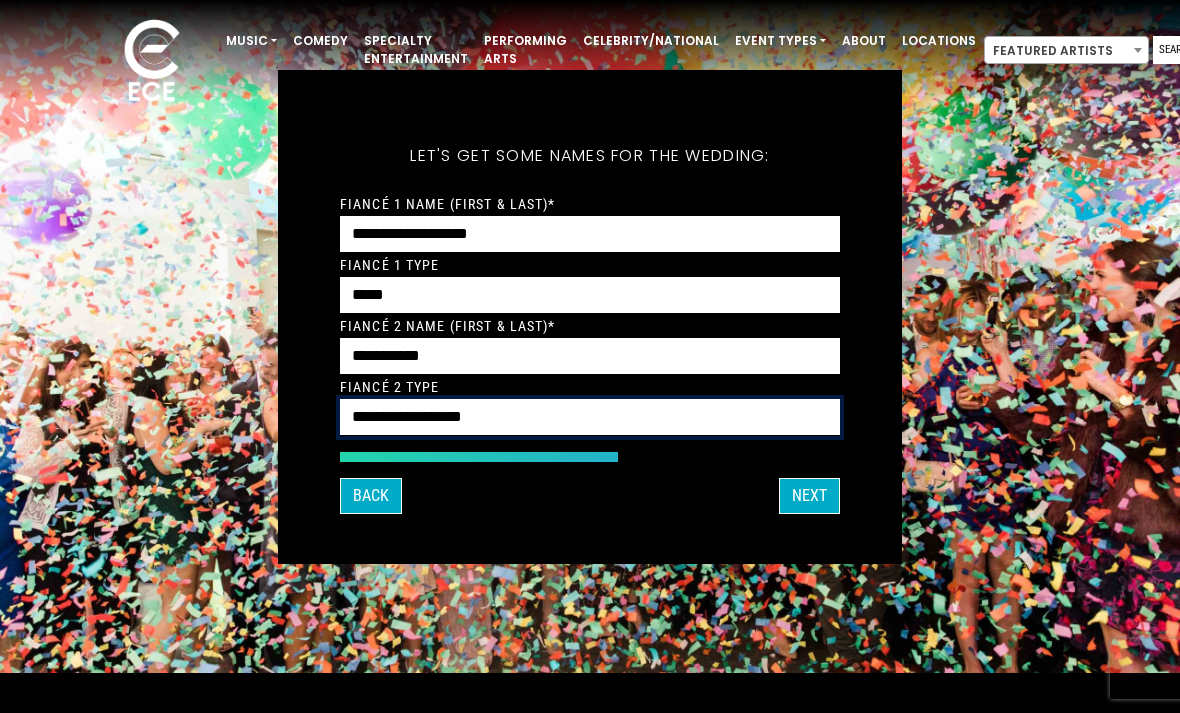 click on "**********" at bounding box center [590, 417] 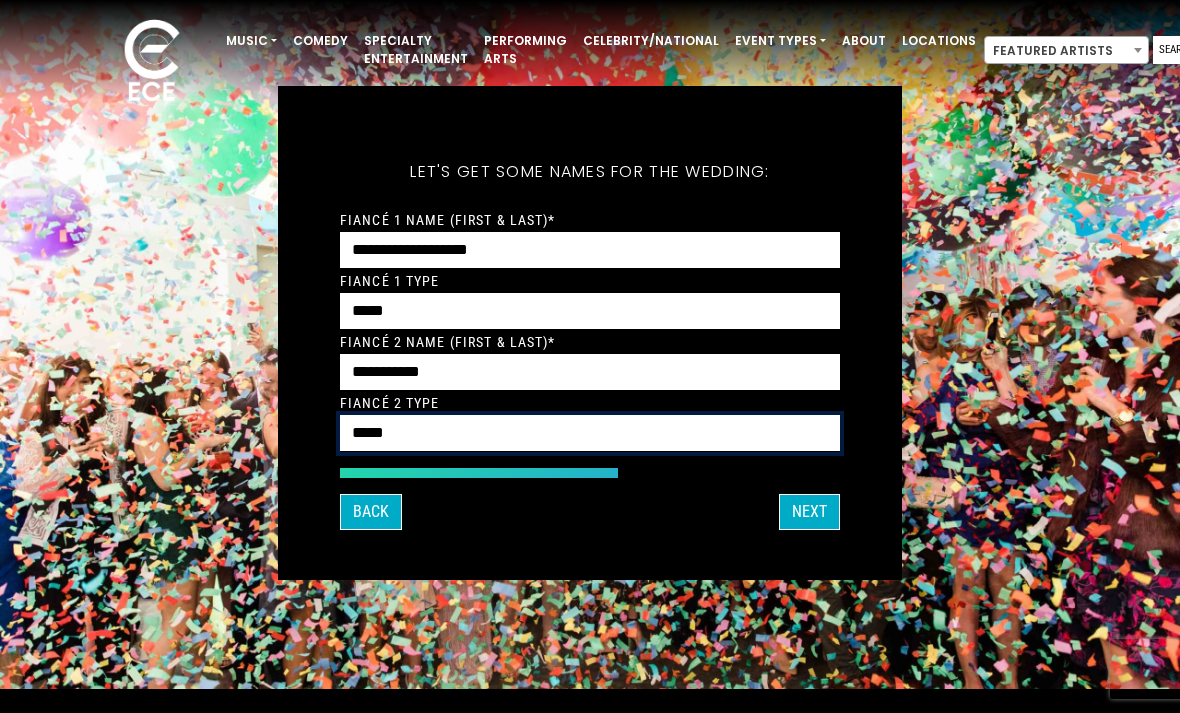 scroll, scrollTop: 6, scrollLeft: 0, axis: vertical 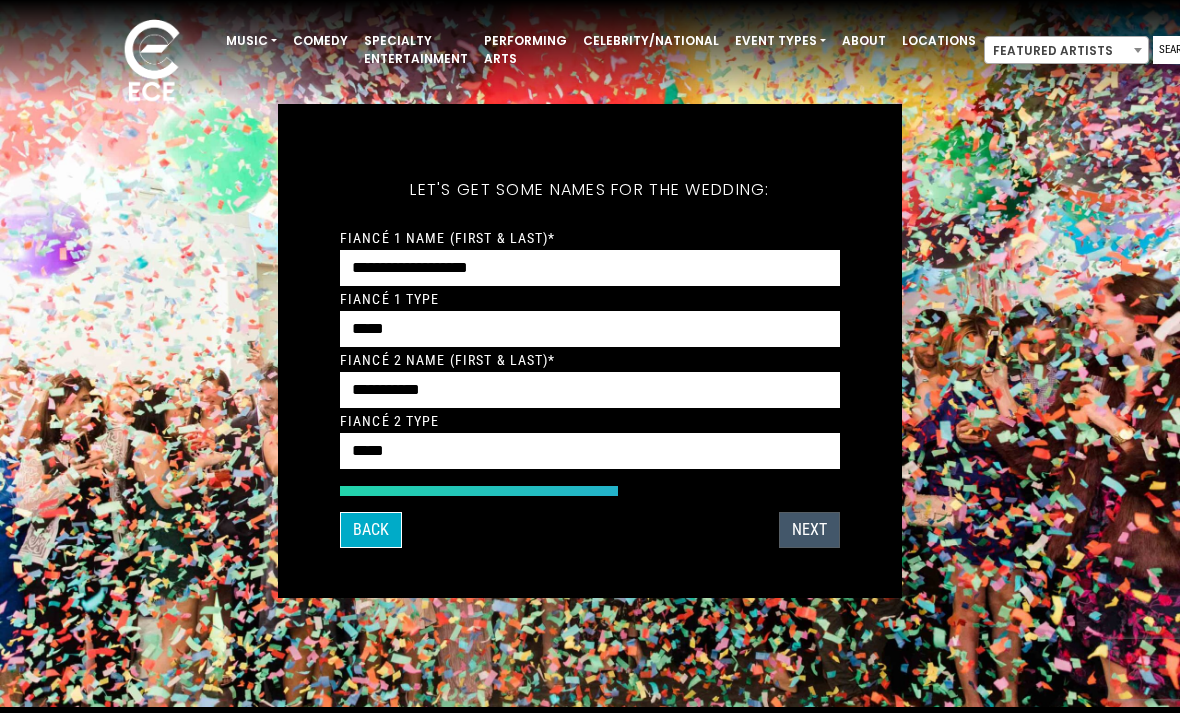 click on "Next" at bounding box center (809, 530) 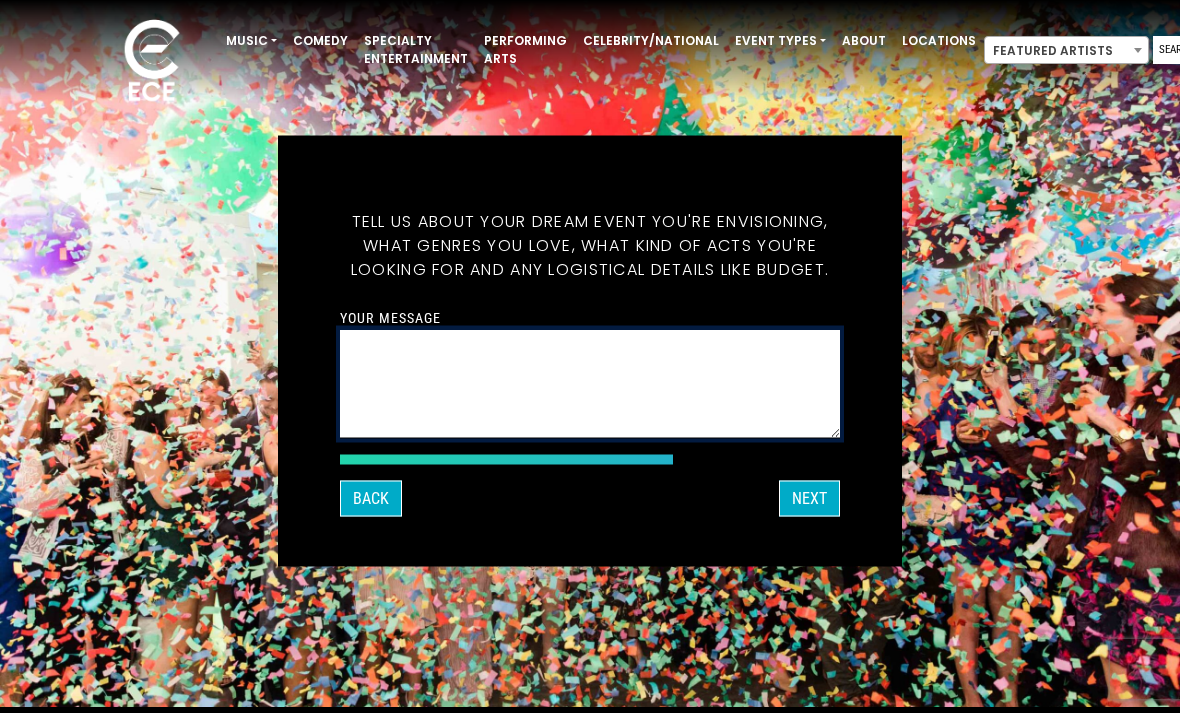 click on "Your message" at bounding box center [590, 383] 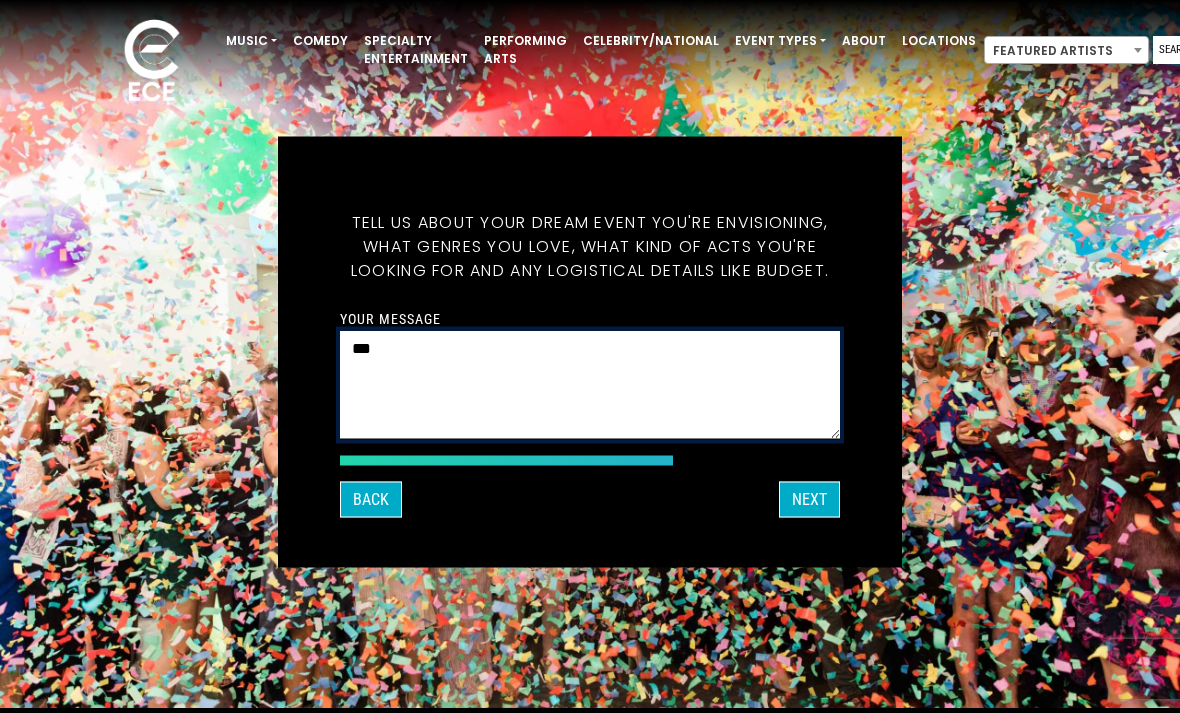 scroll, scrollTop: 6, scrollLeft: 0, axis: vertical 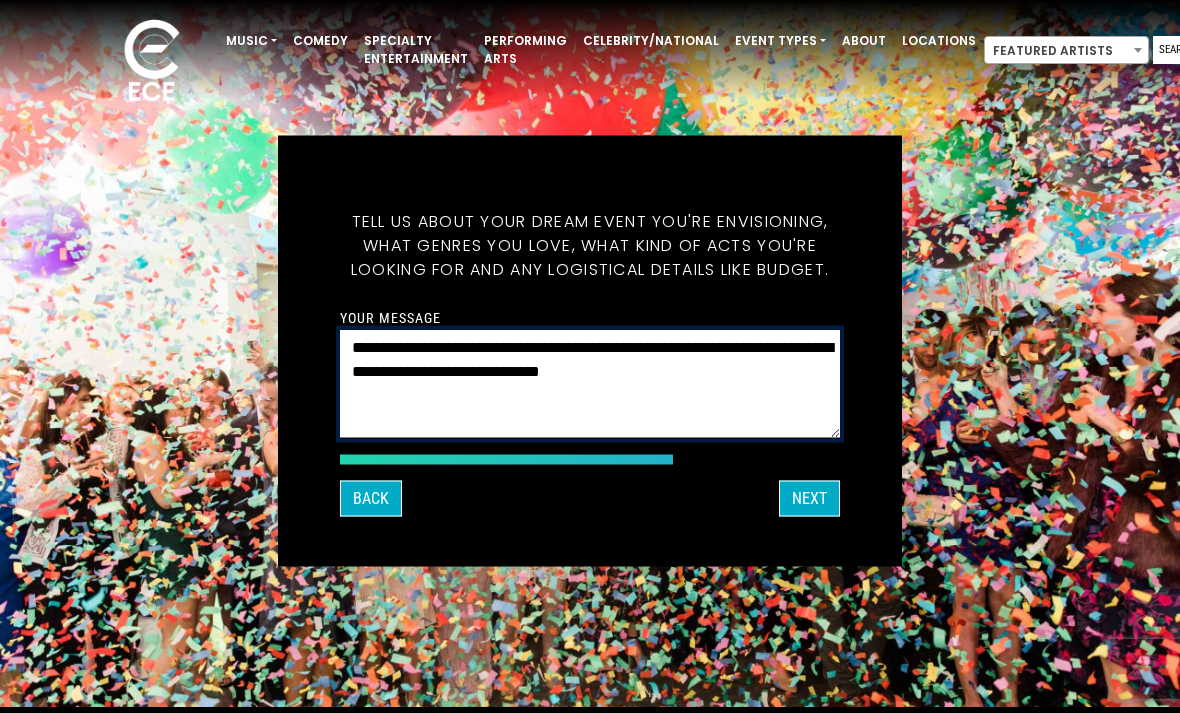 click on "**********" at bounding box center [590, 383] 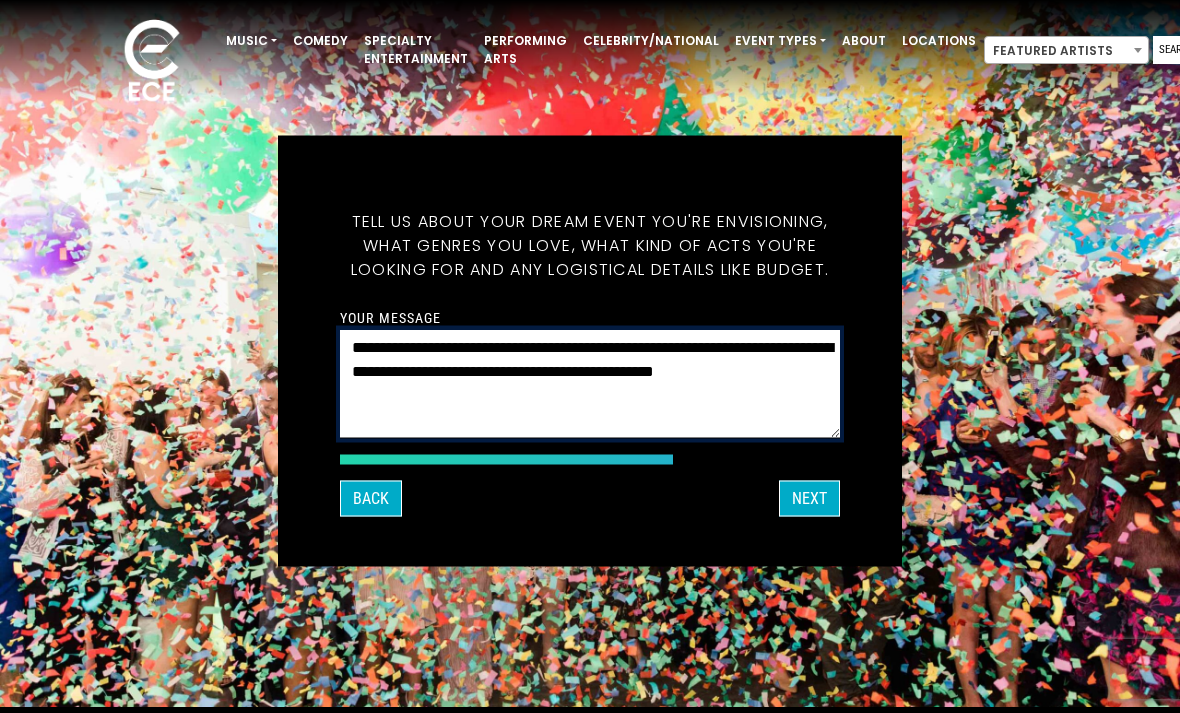 click on "**********" at bounding box center (590, 383) 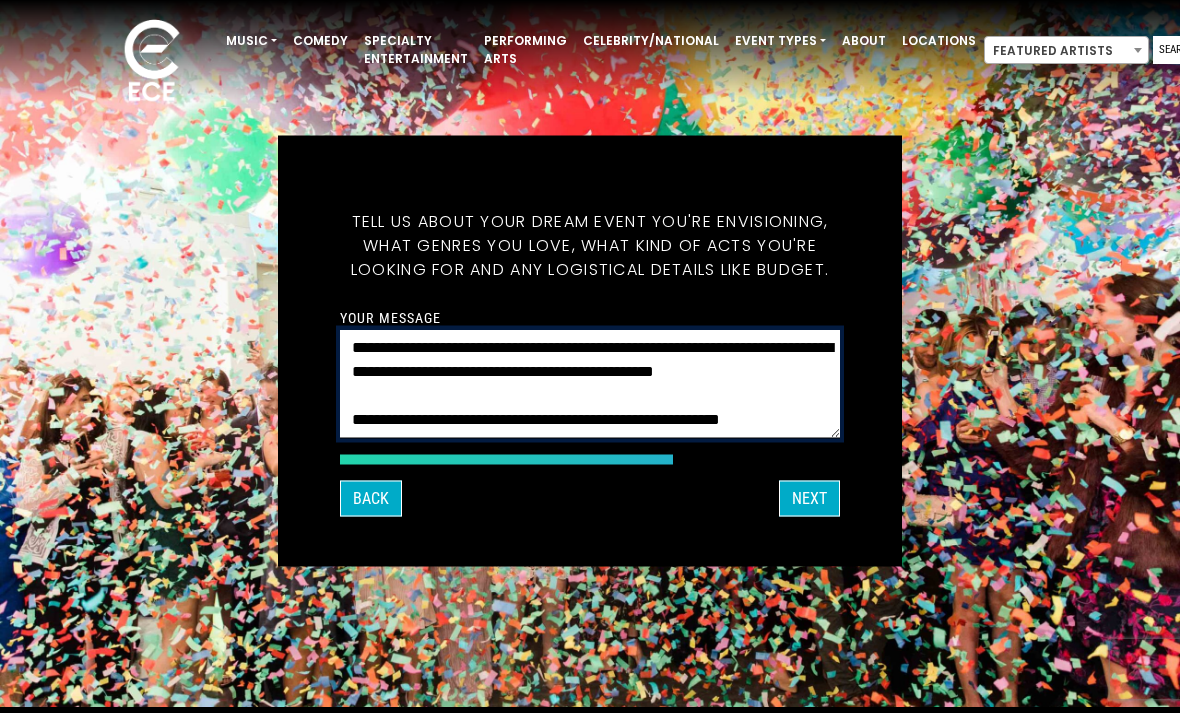 scroll, scrollTop: 41, scrollLeft: 0, axis: vertical 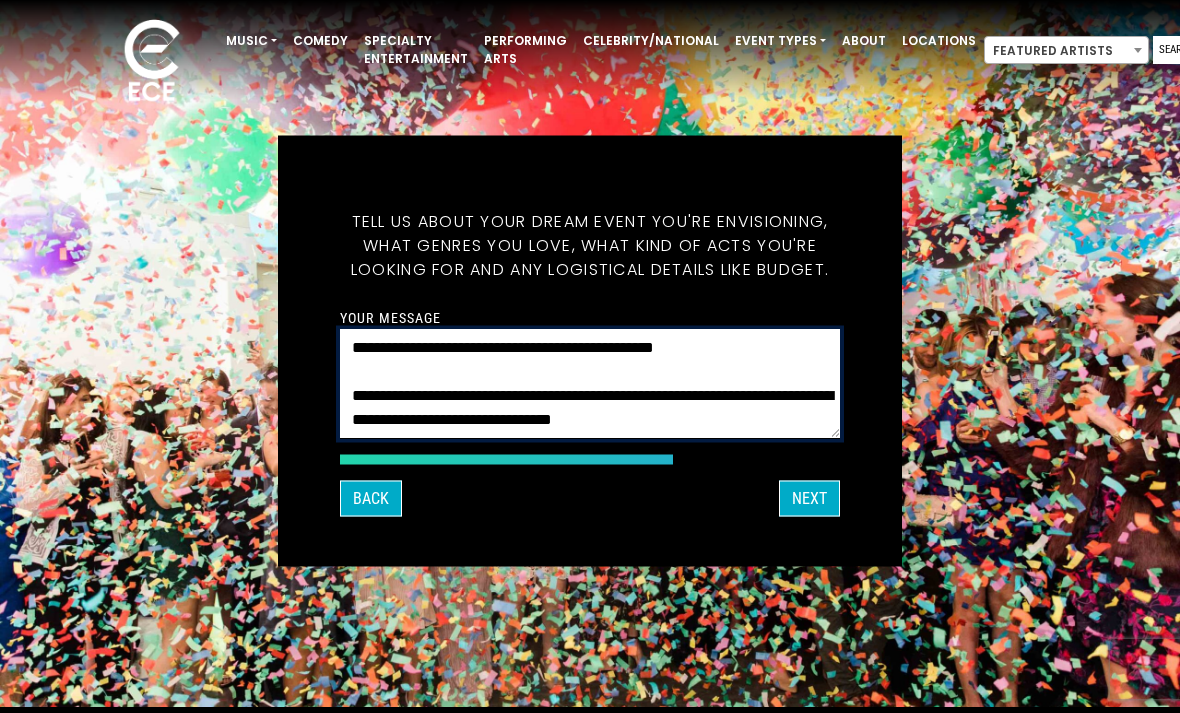 click on "**********" at bounding box center (590, 383) 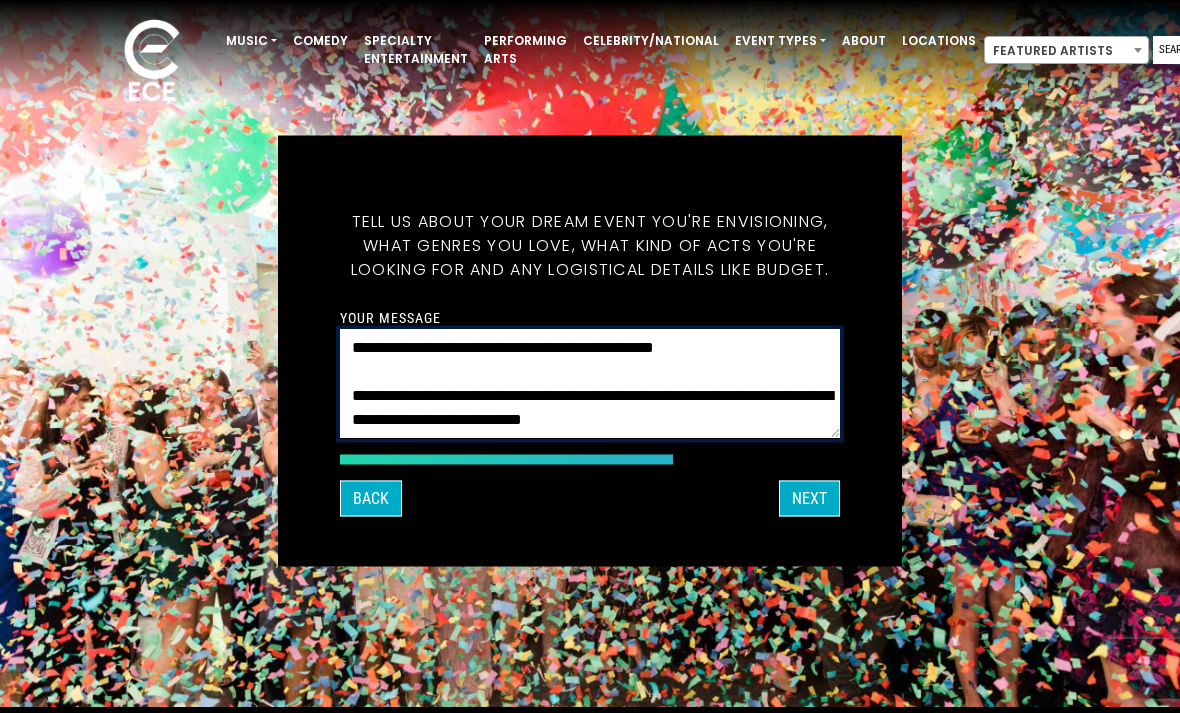 click on "**********" at bounding box center (590, 383) 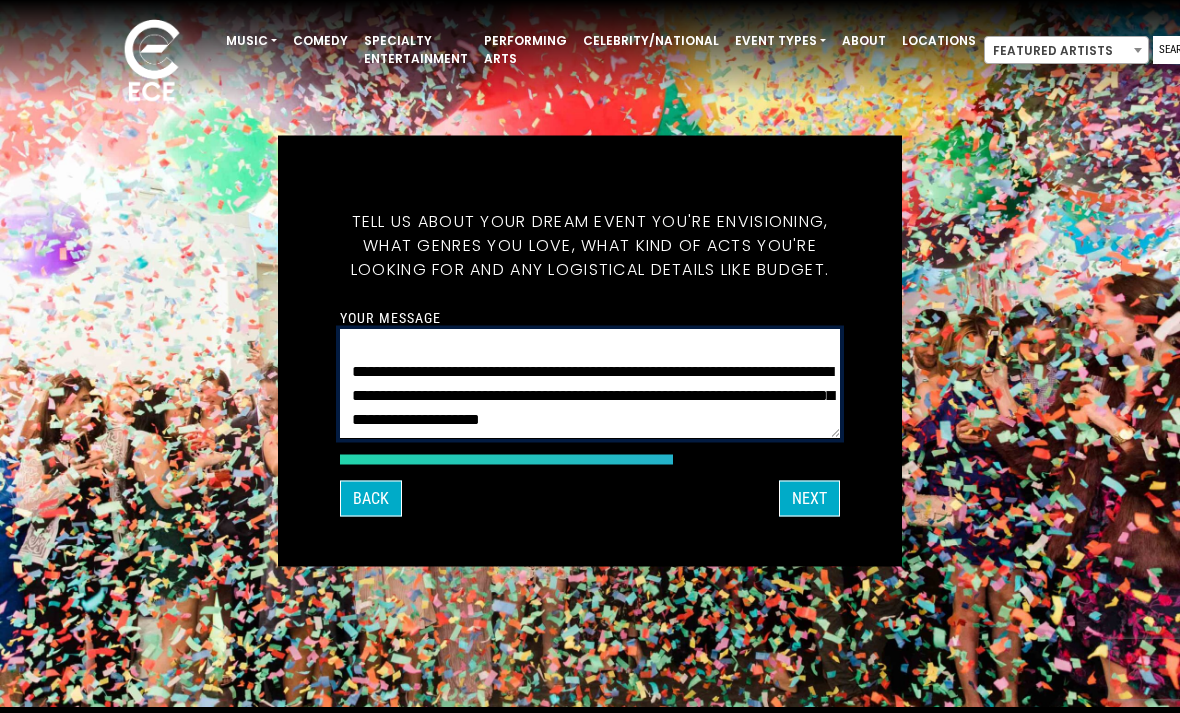 scroll, scrollTop: 96, scrollLeft: 0, axis: vertical 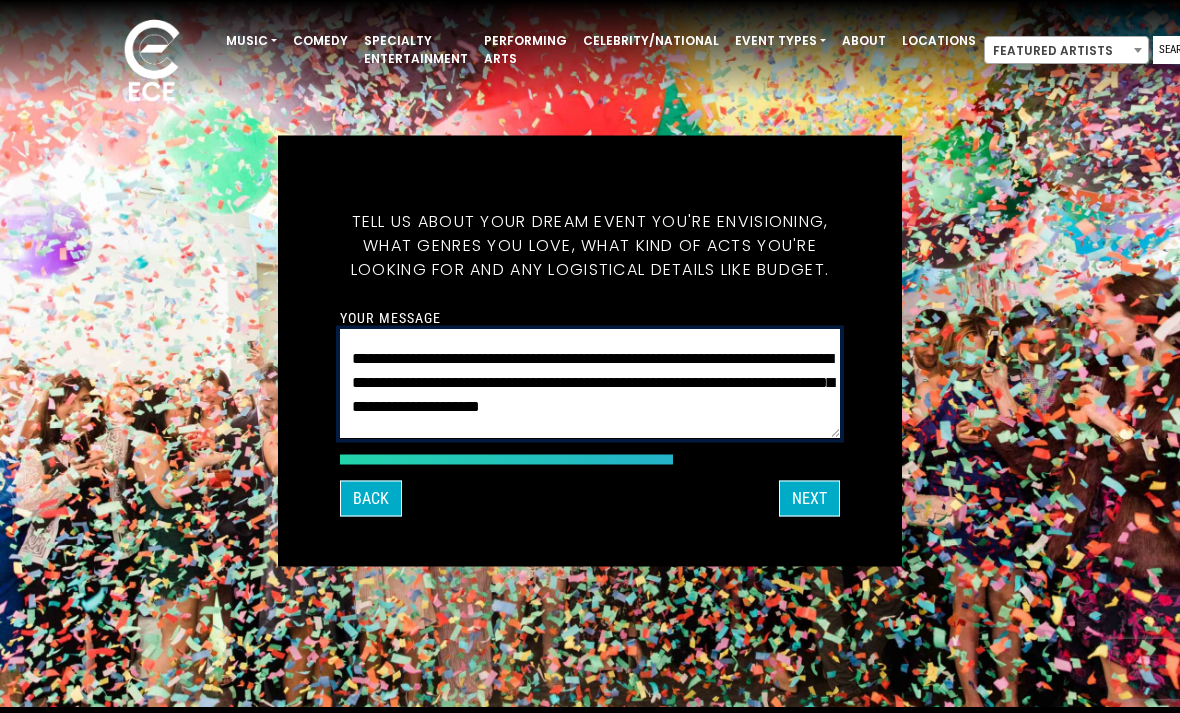 click on "**********" at bounding box center (590, 383) 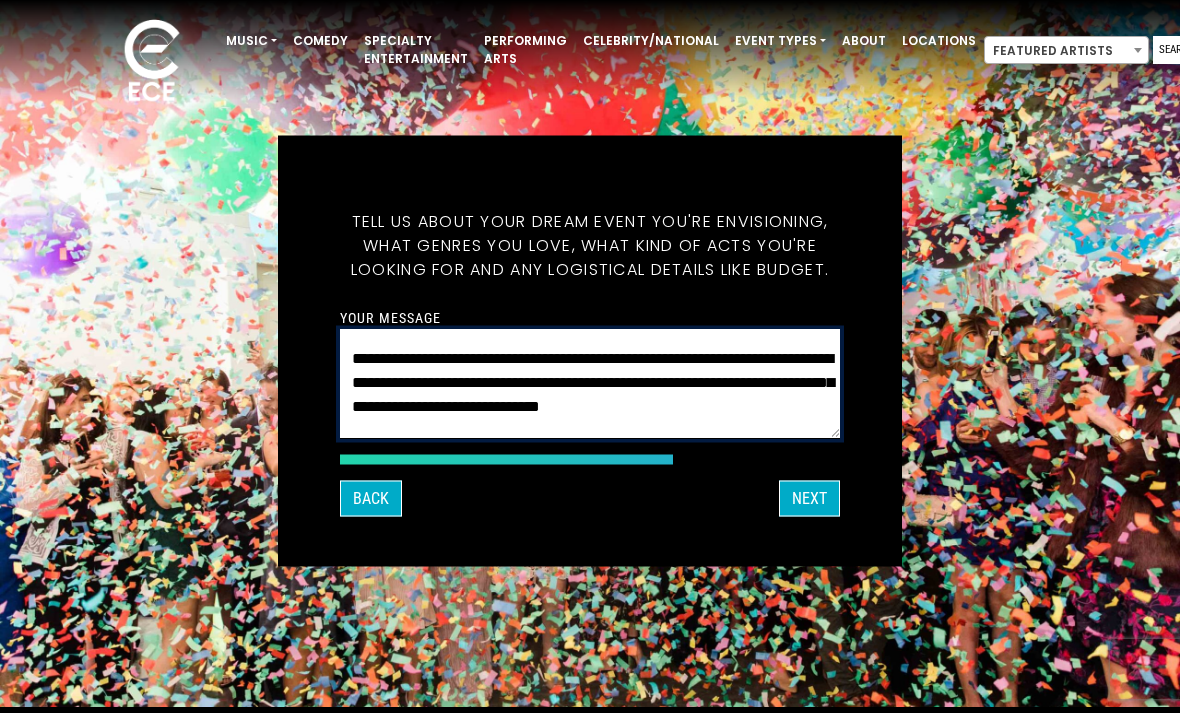 click on "**********" at bounding box center (590, 383) 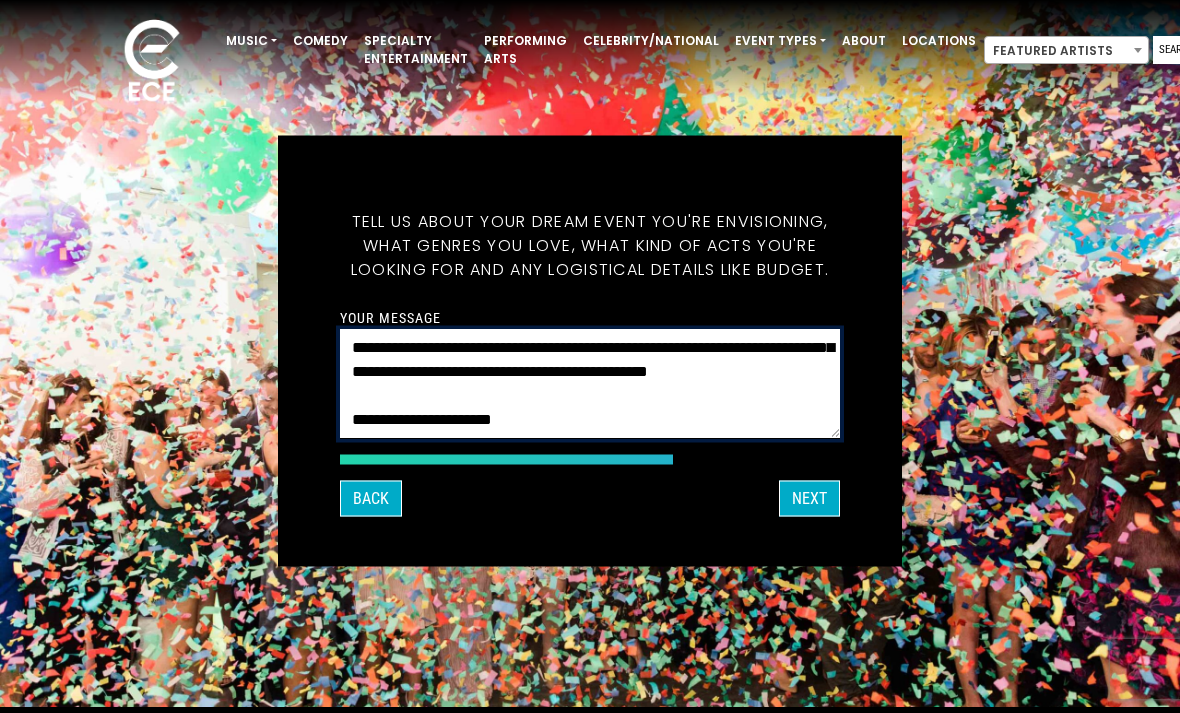 scroll, scrollTop: 100, scrollLeft: 0, axis: vertical 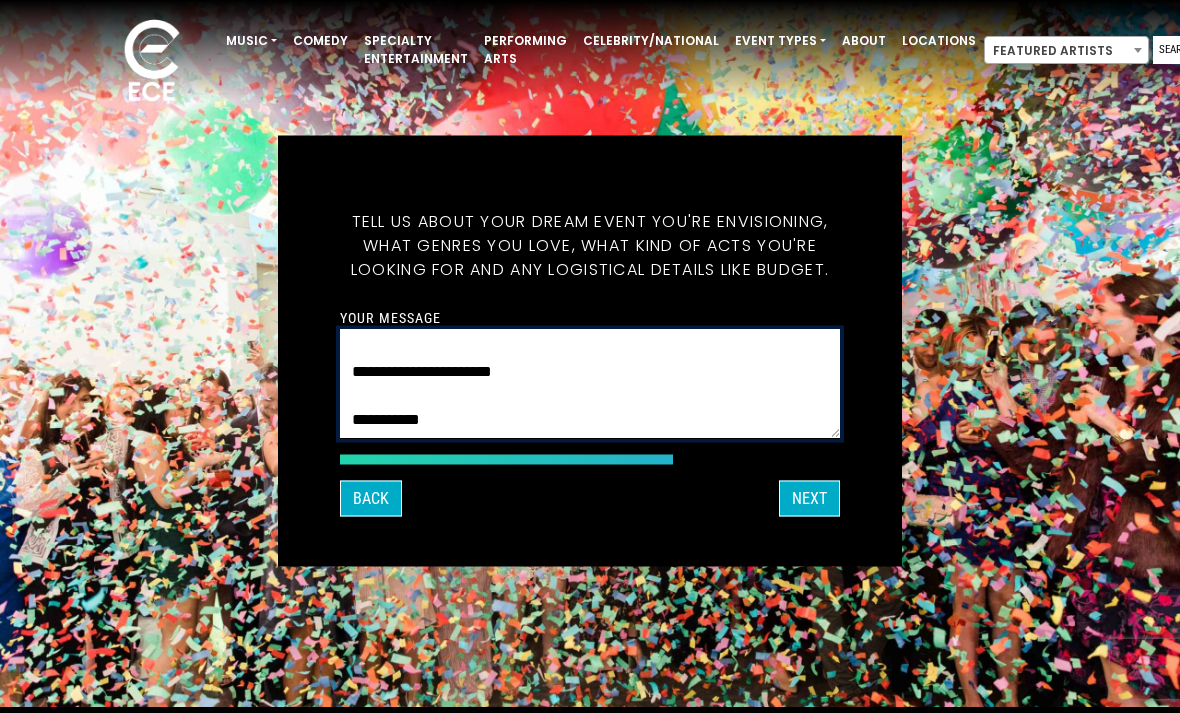 click on "**********" at bounding box center [590, 383] 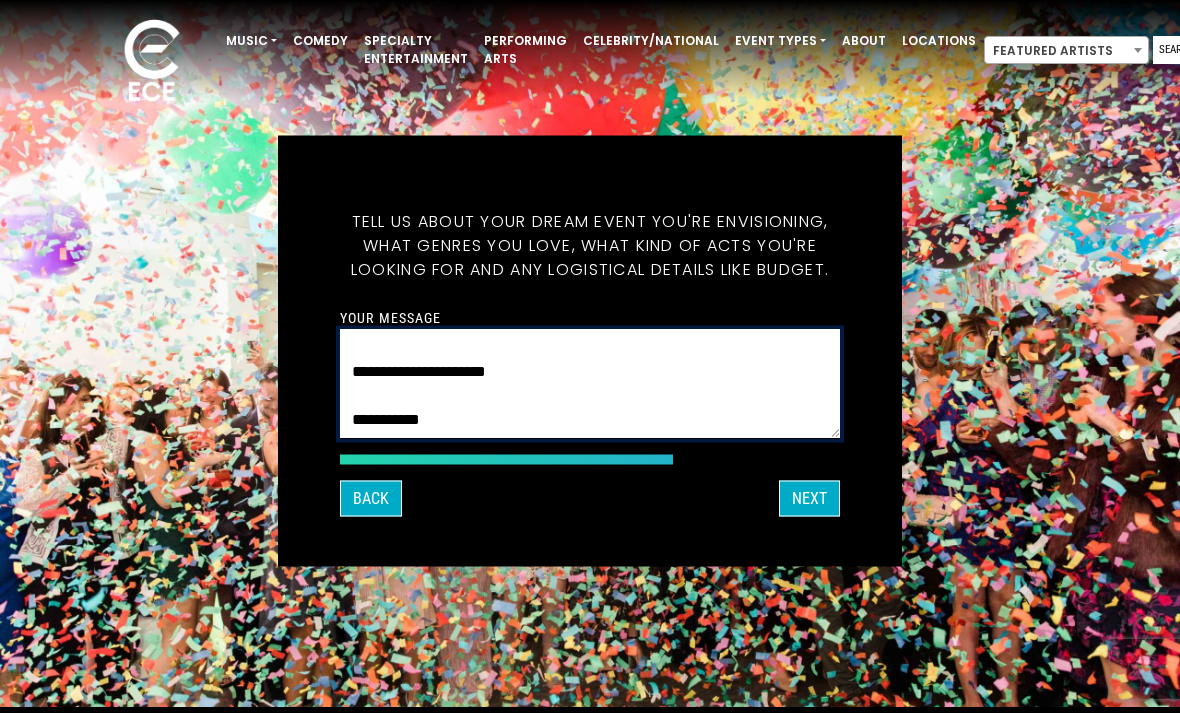 type on "**********" 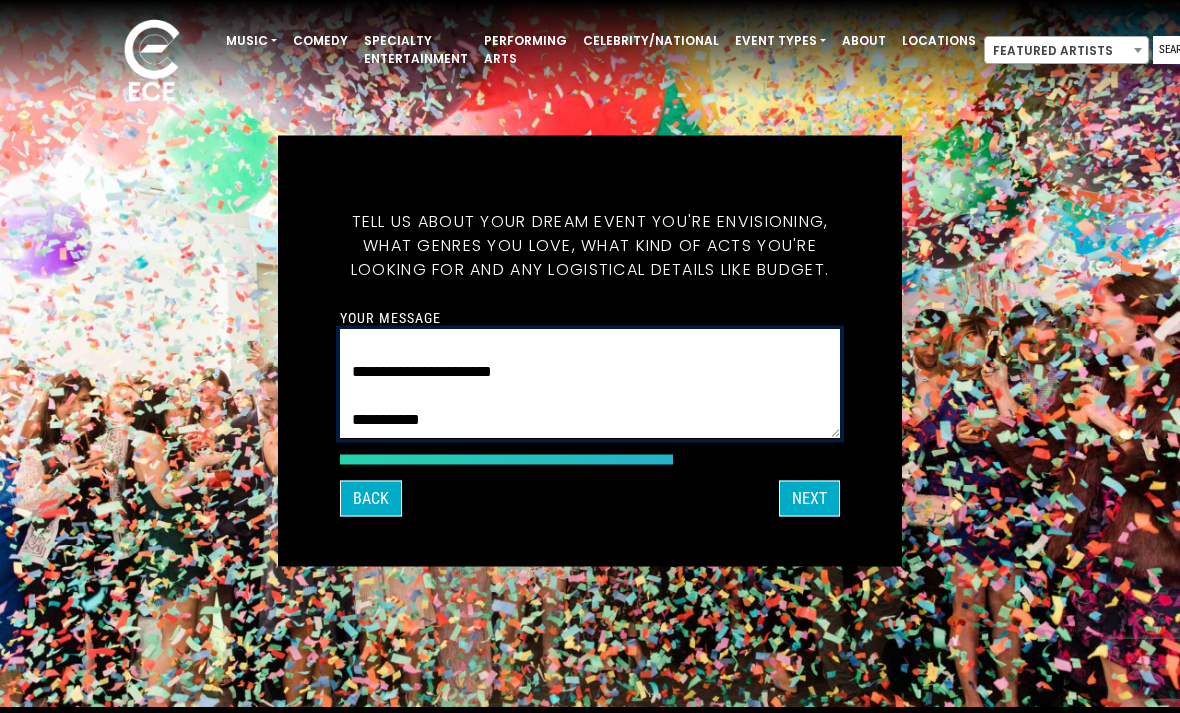 scroll, scrollTop: 192, scrollLeft: 0, axis: vertical 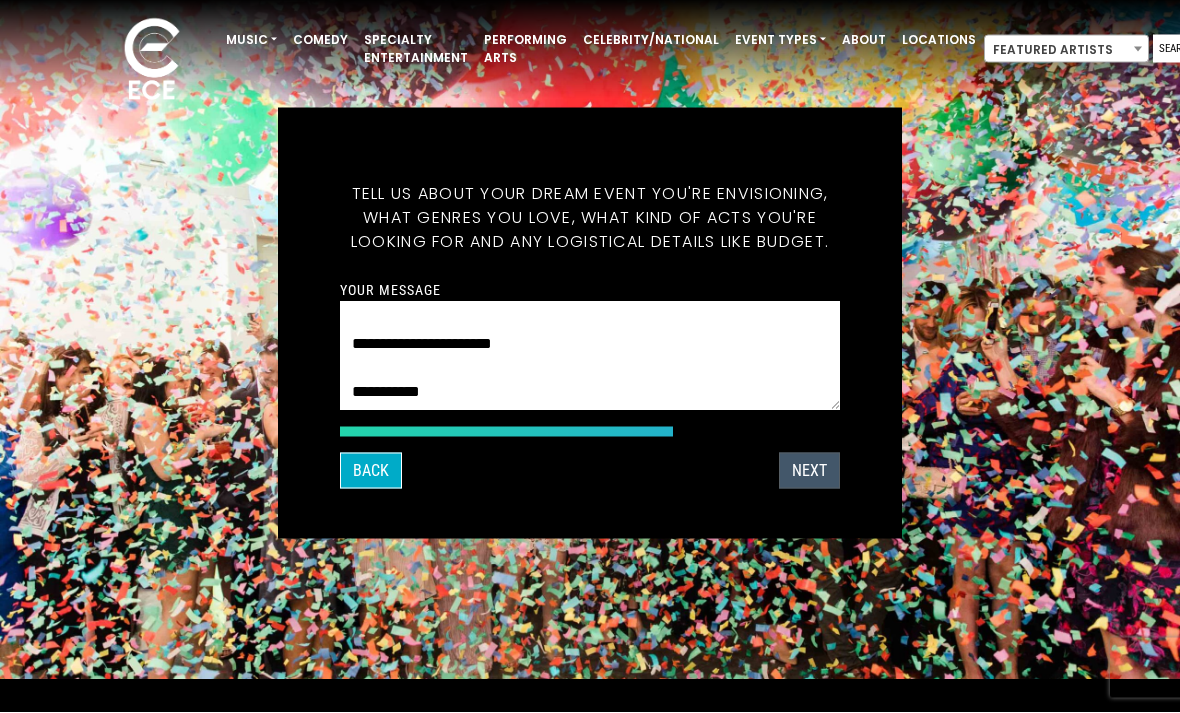 click on "Next" at bounding box center (809, 472) 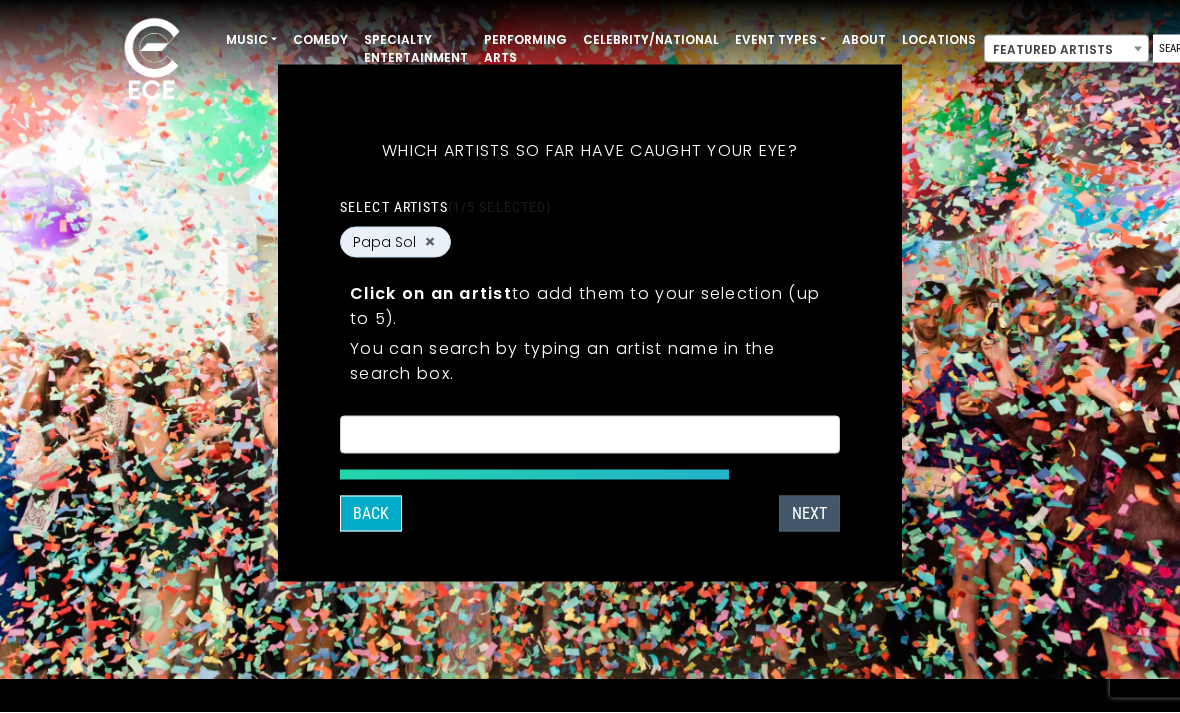 scroll, scrollTop: 34, scrollLeft: 0, axis: vertical 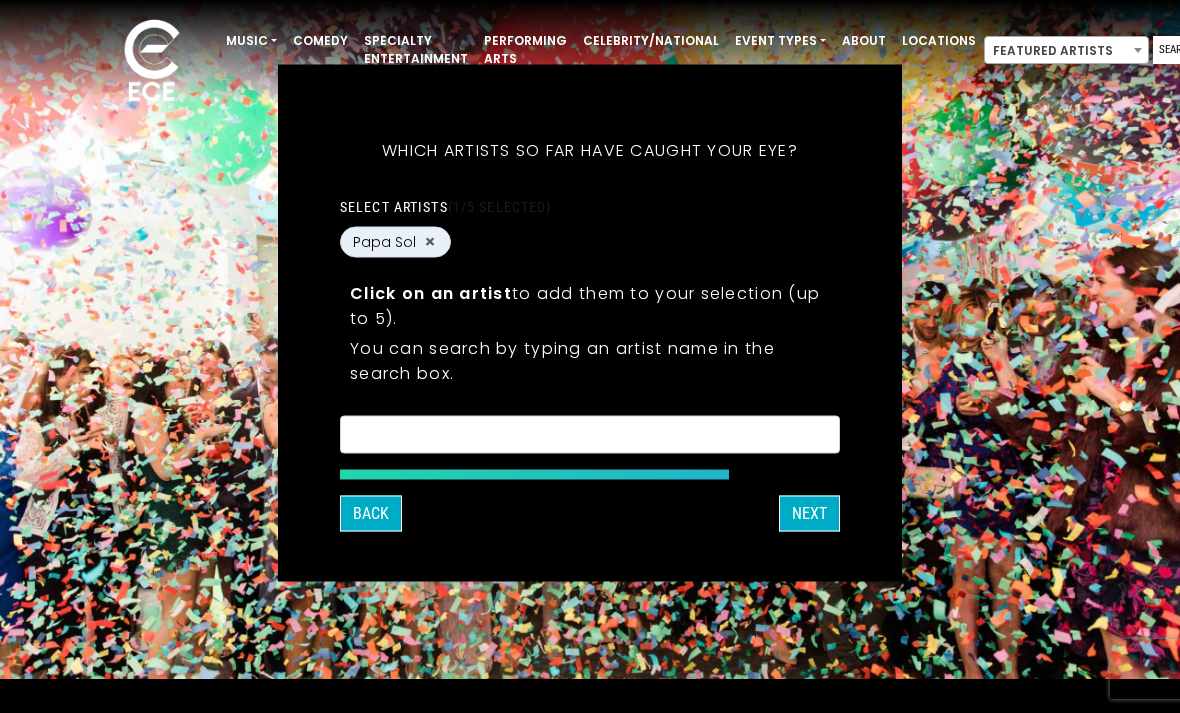 click at bounding box center [590, 437] 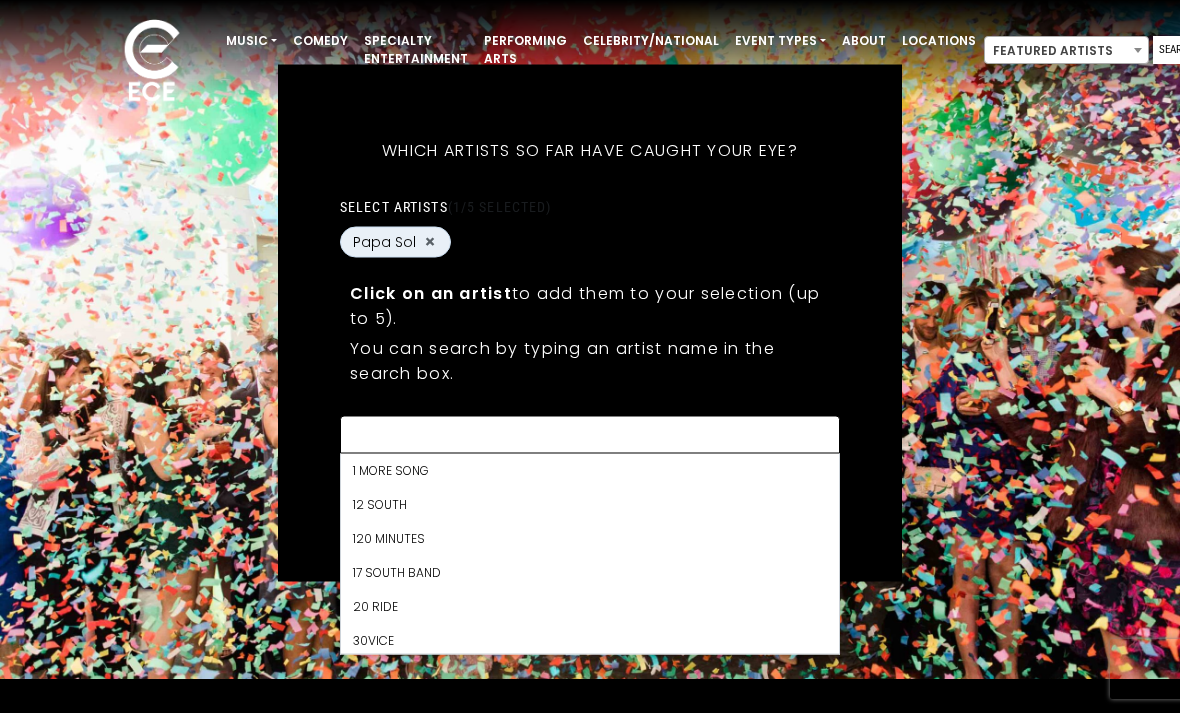 scroll, scrollTop: 33, scrollLeft: 0, axis: vertical 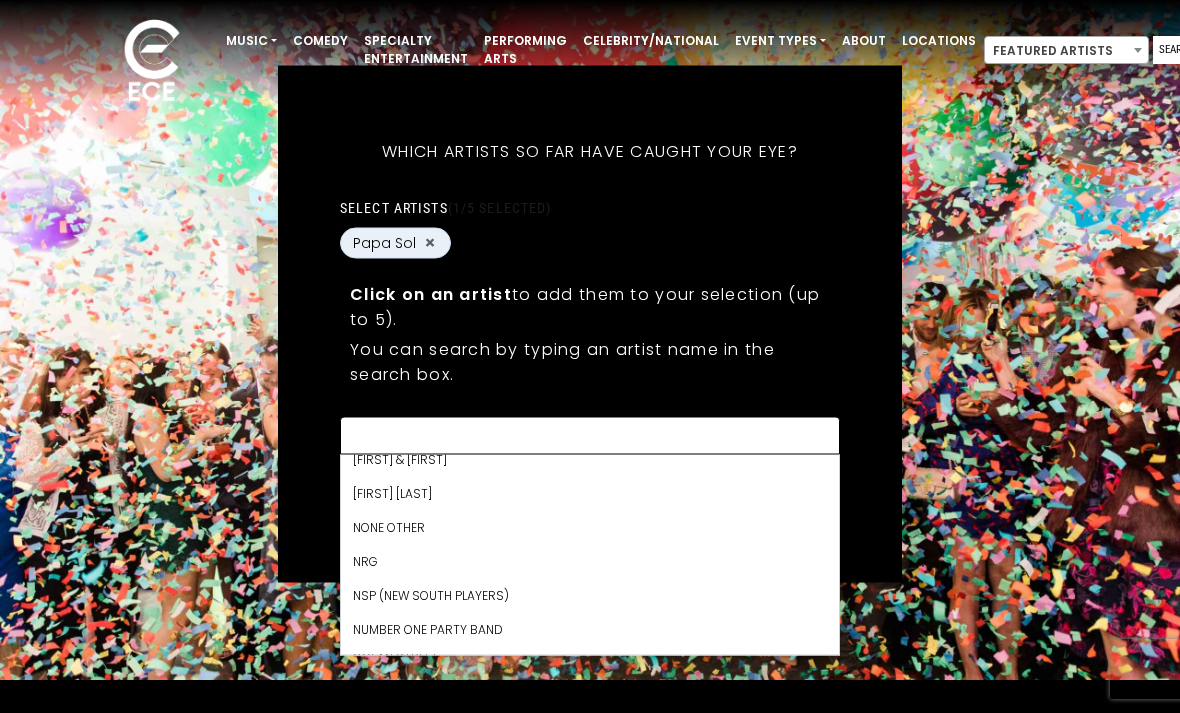 click at bounding box center (590, 438) 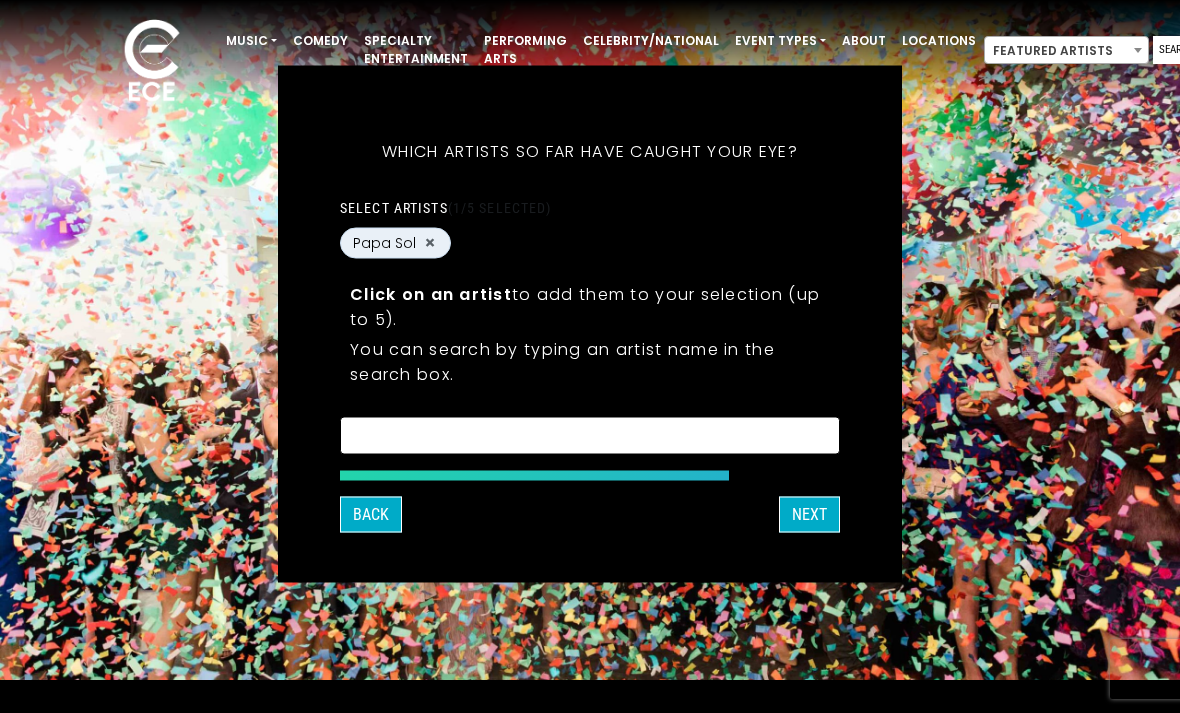 scroll, scrollTop: 2, scrollLeft: 0, axis: vertical 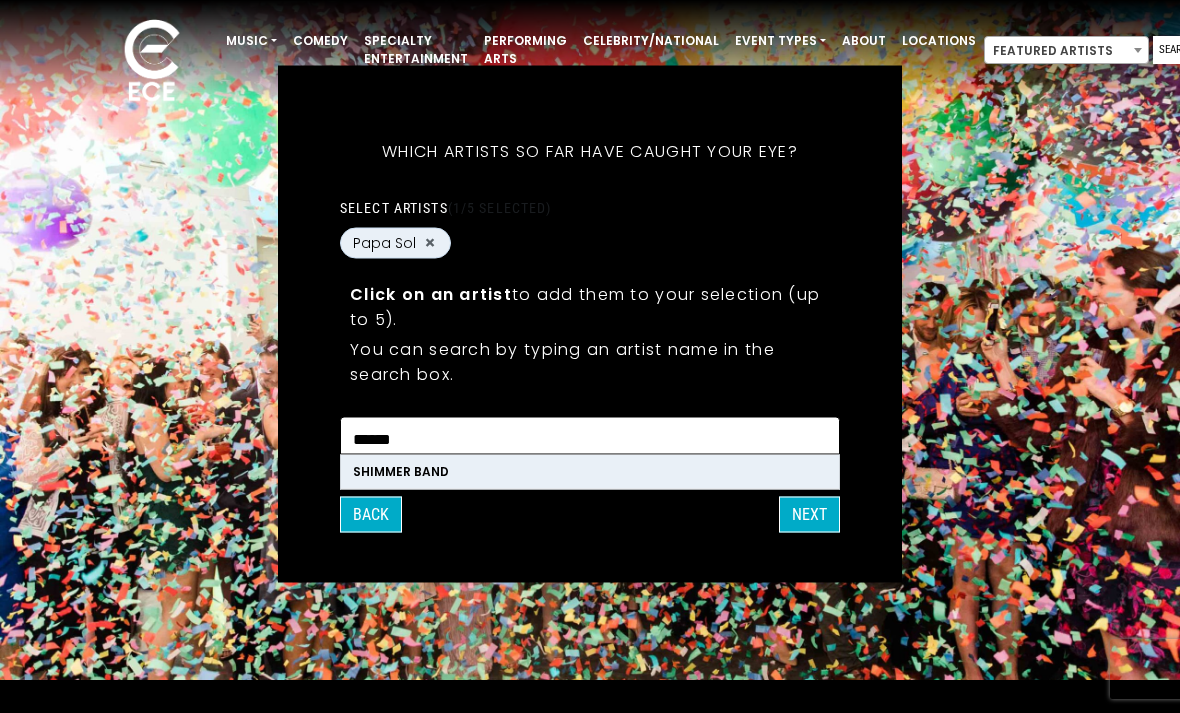 click on "SHIMMER BAND" at bounding box center (590, 471) 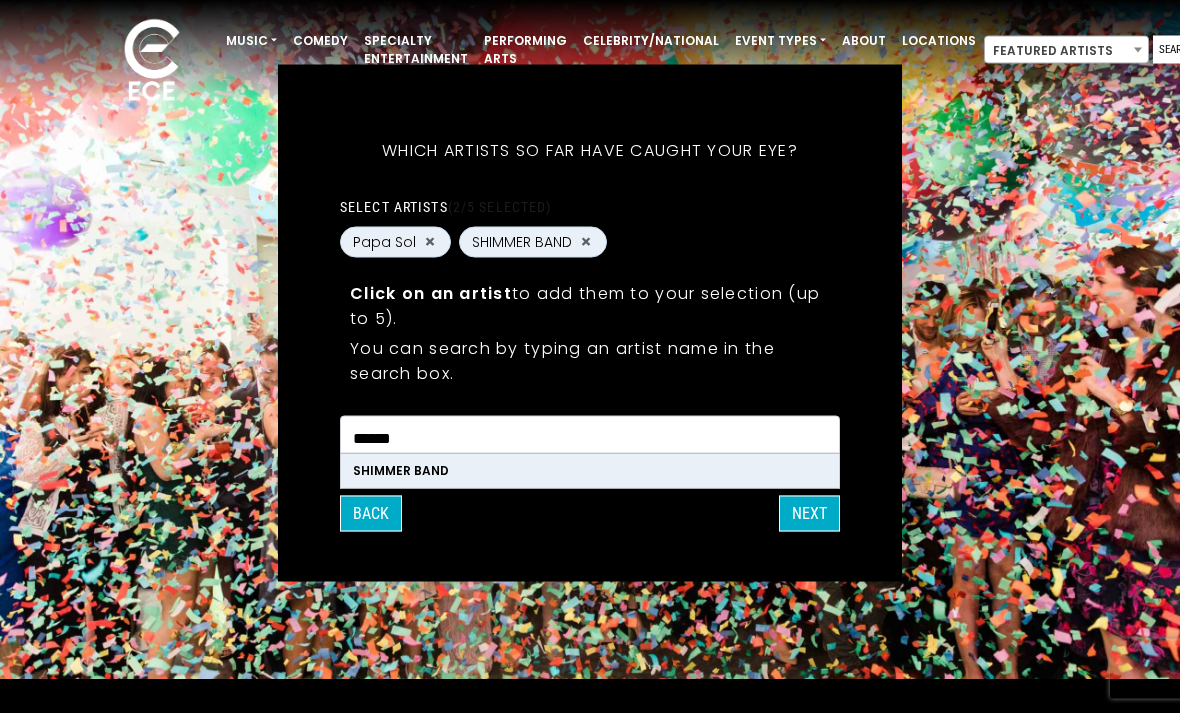 click on "******" at bounding box center (590, 438) 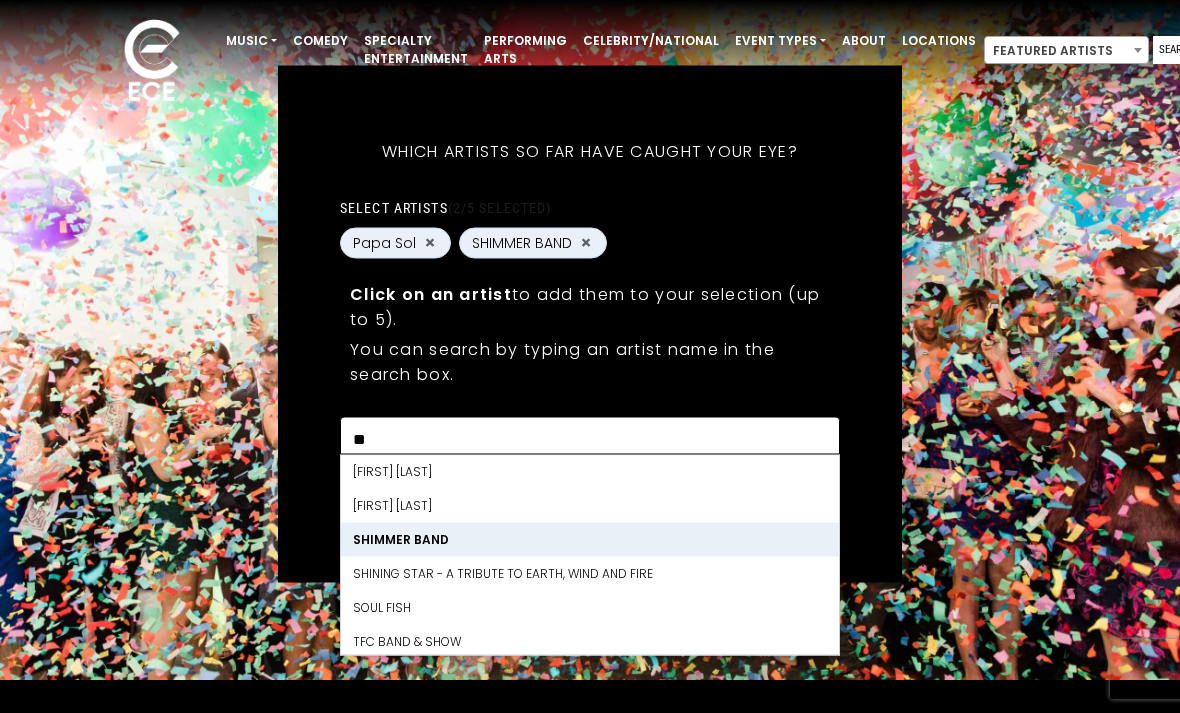 type on "*" 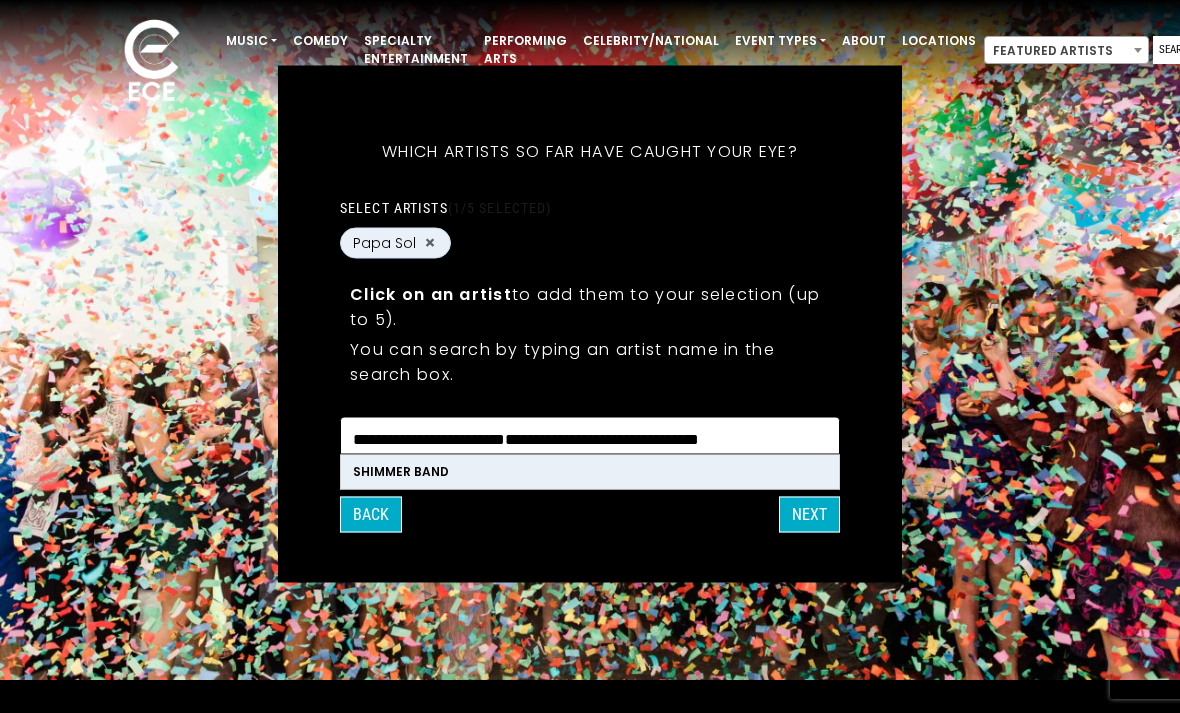 scroll, scrollTop: 0, scrollLeft: 0, axis: both 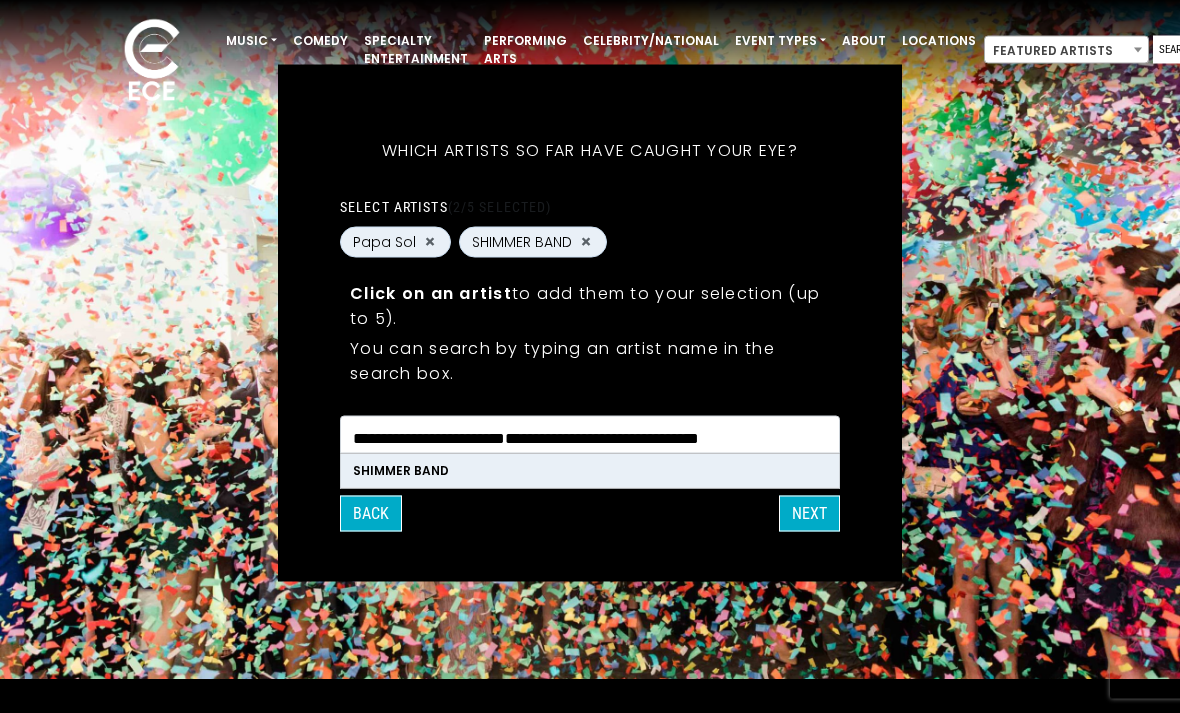 click on "**********" at bounding box center (590, 438) 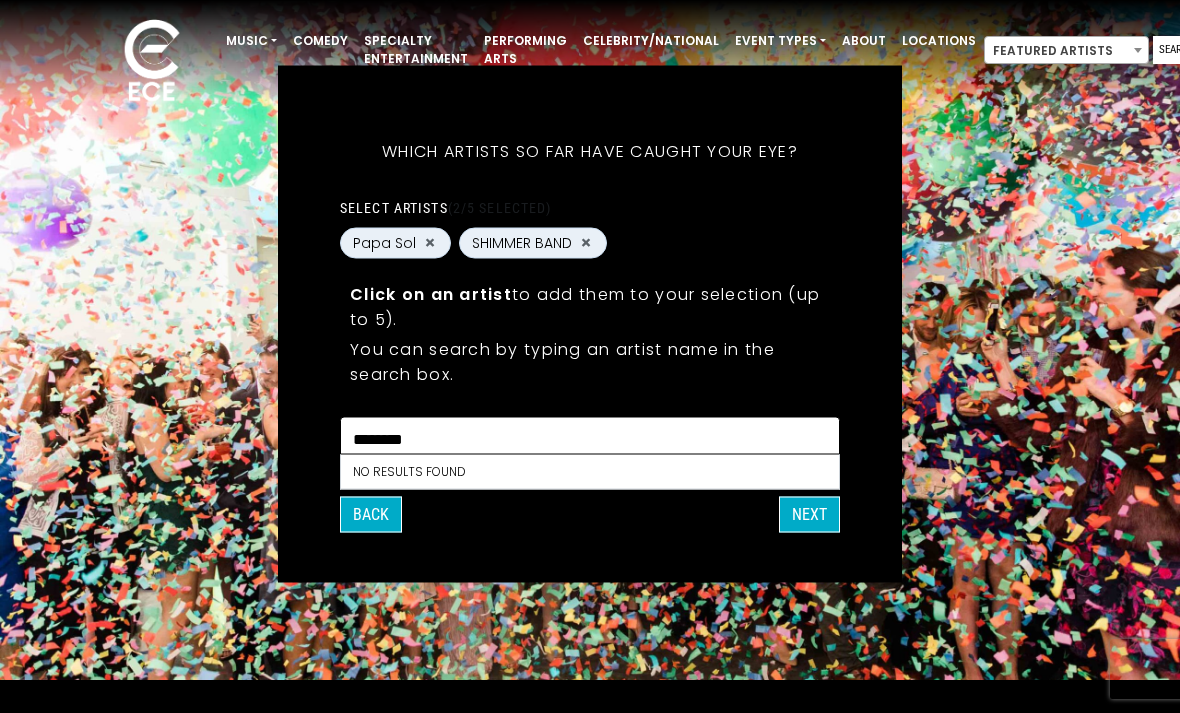 type on "**********" 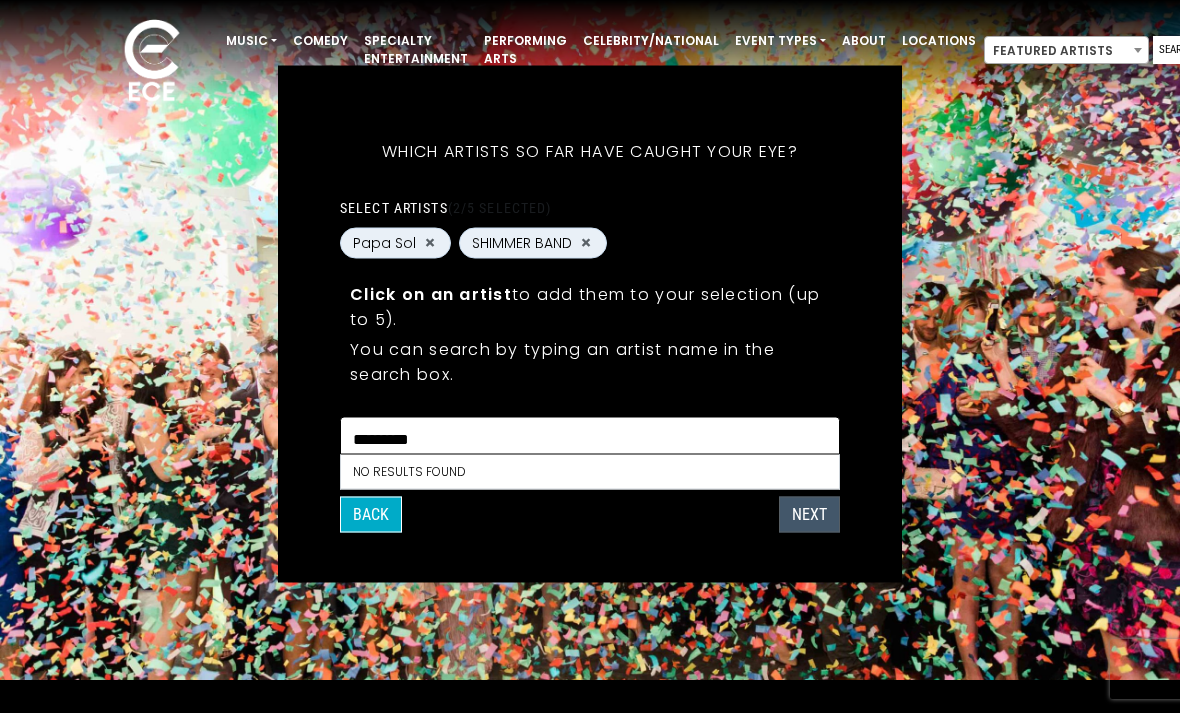 click on "Next" at bounding box center (809, 514) 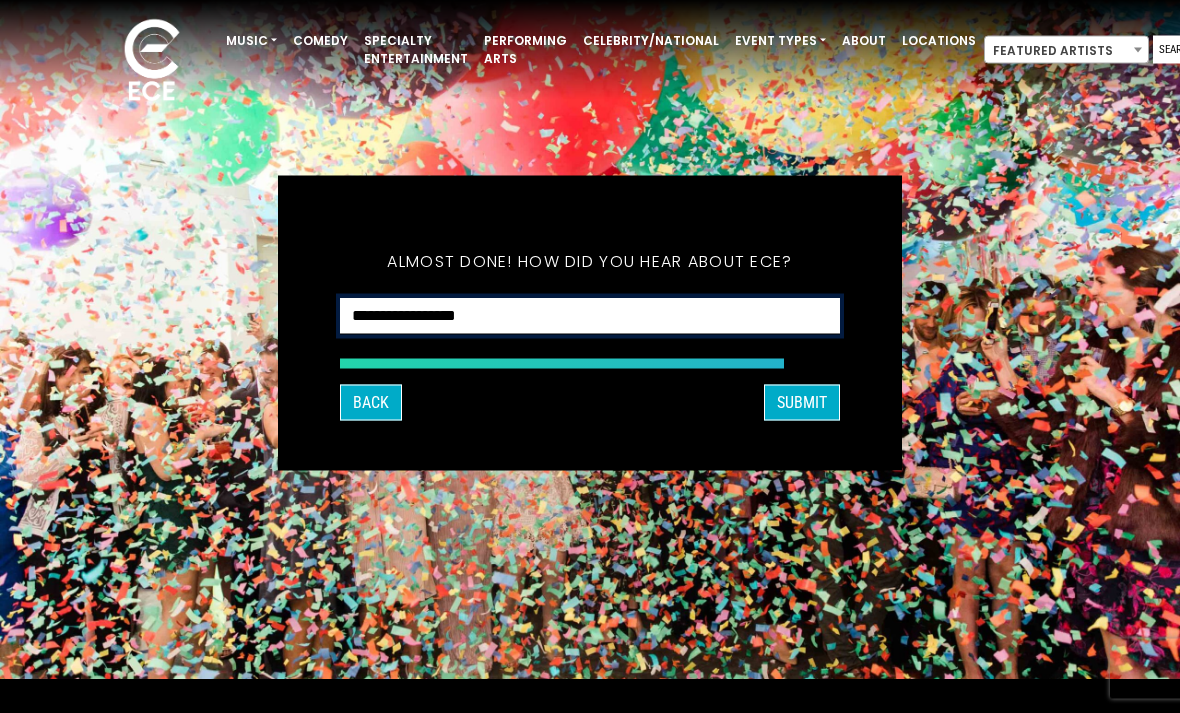 click on "**********" at bounding box center [590, 316] 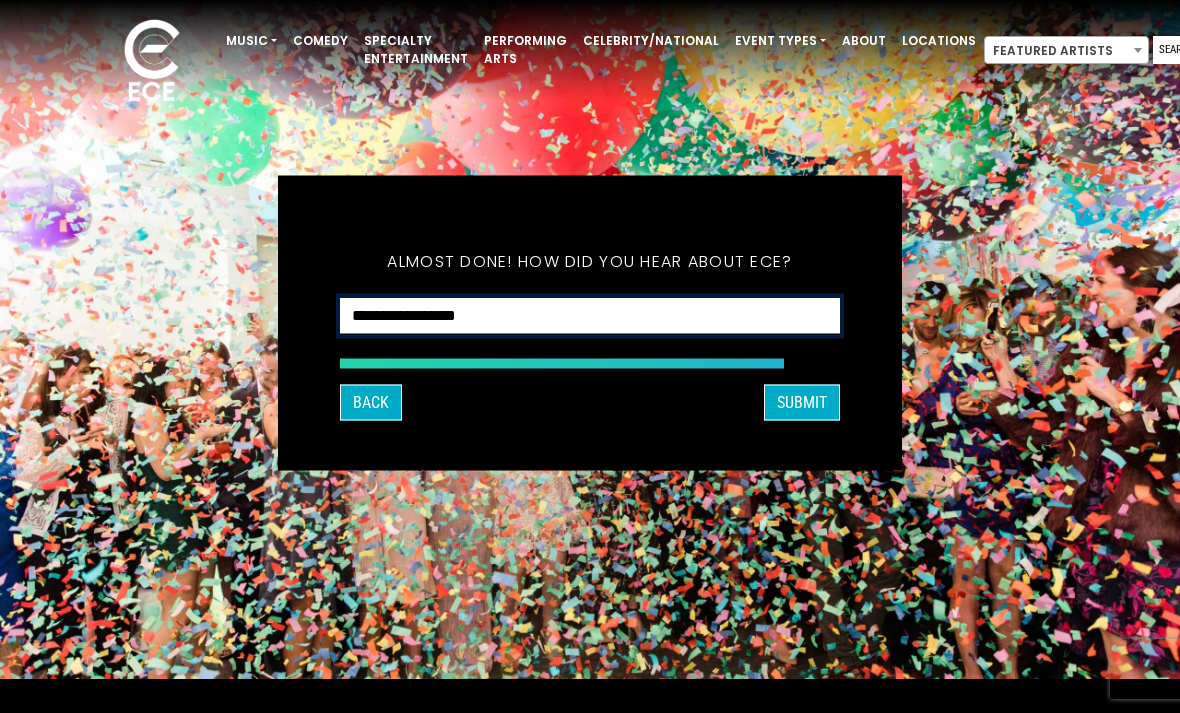 select on "**********" 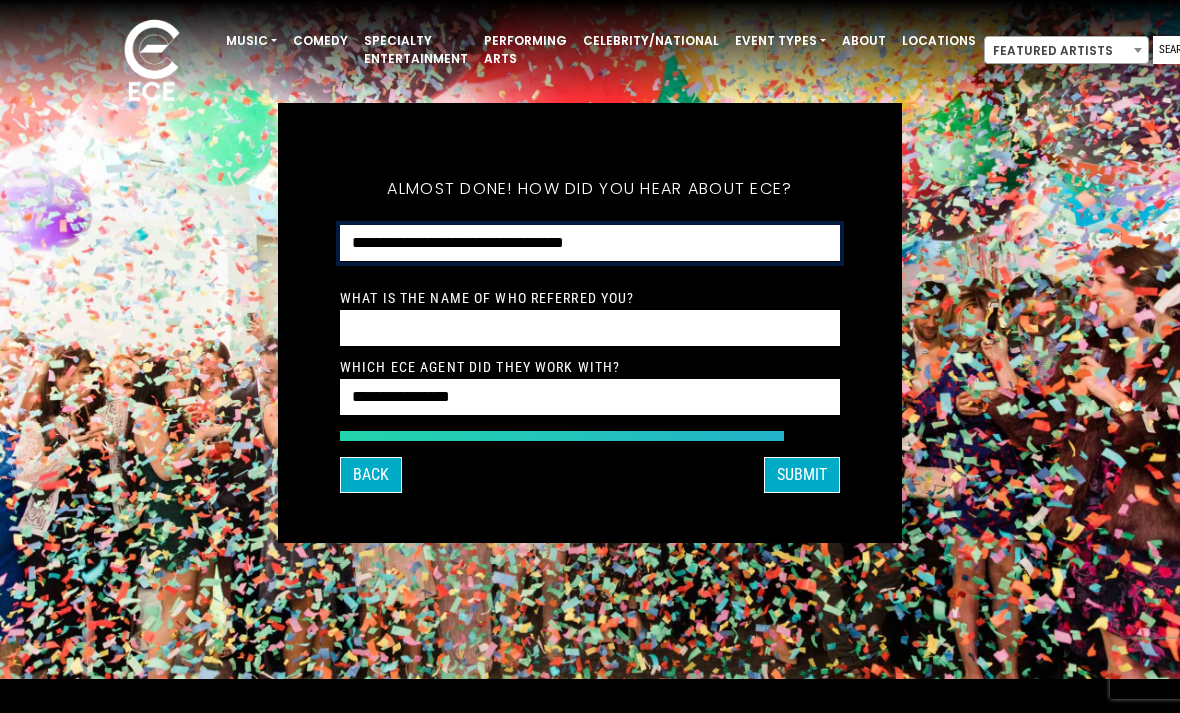 click on "**********" at bounding box center (590, 243) 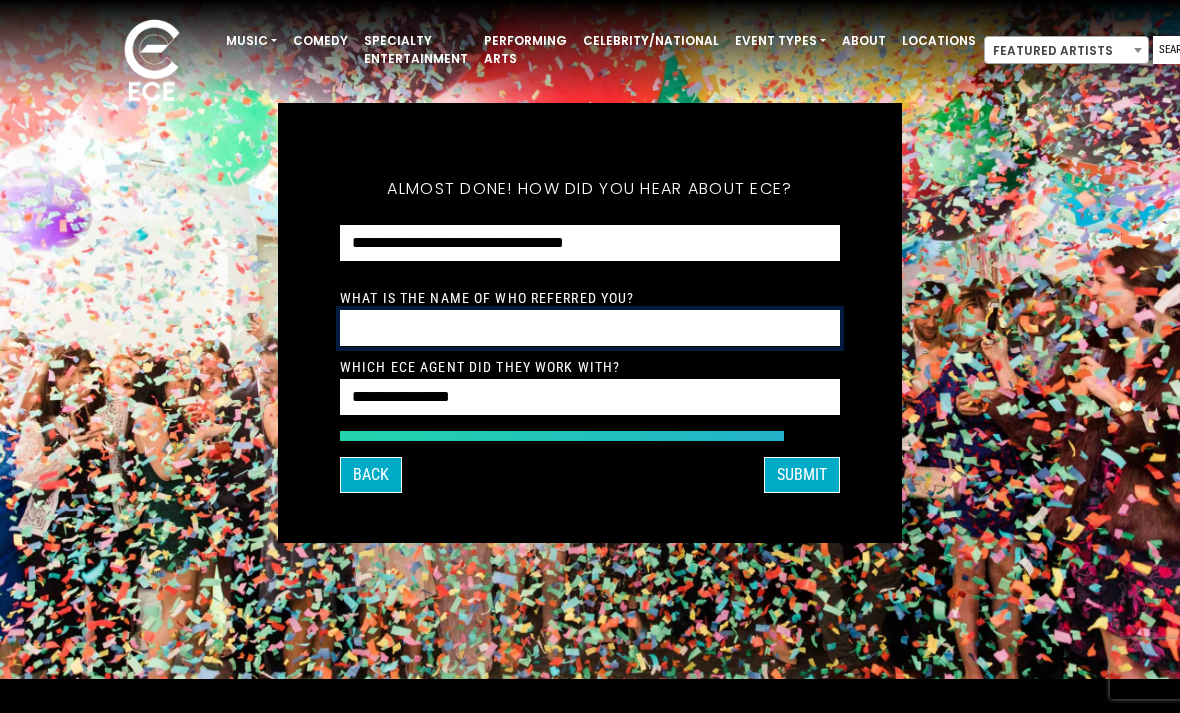 click at bounding box center [590, 328] 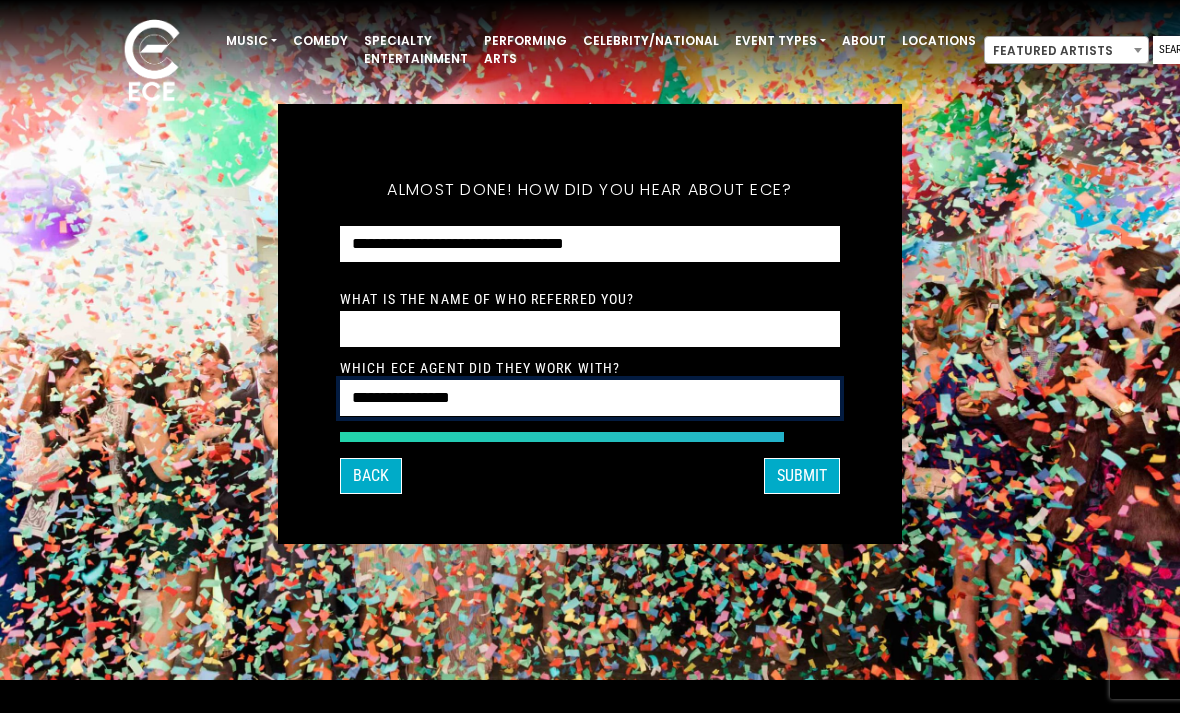 click on "**********" at bounding box center (590, 398) 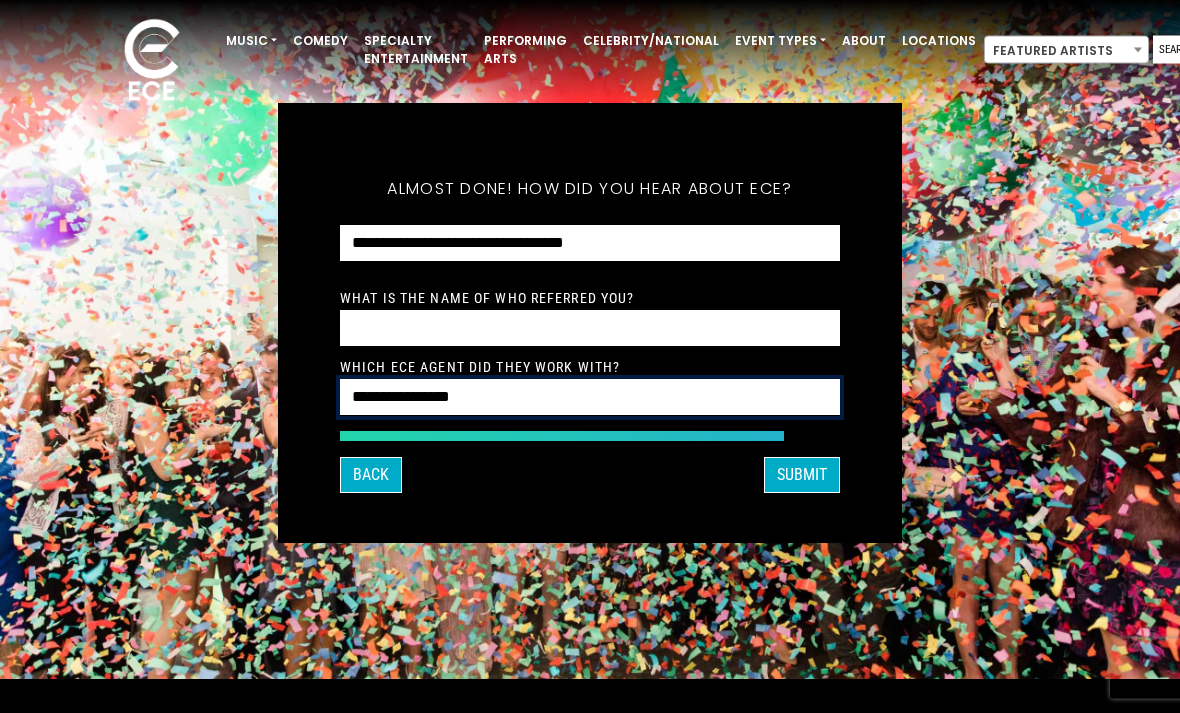click on "**********" at bounding box center (590, 398) 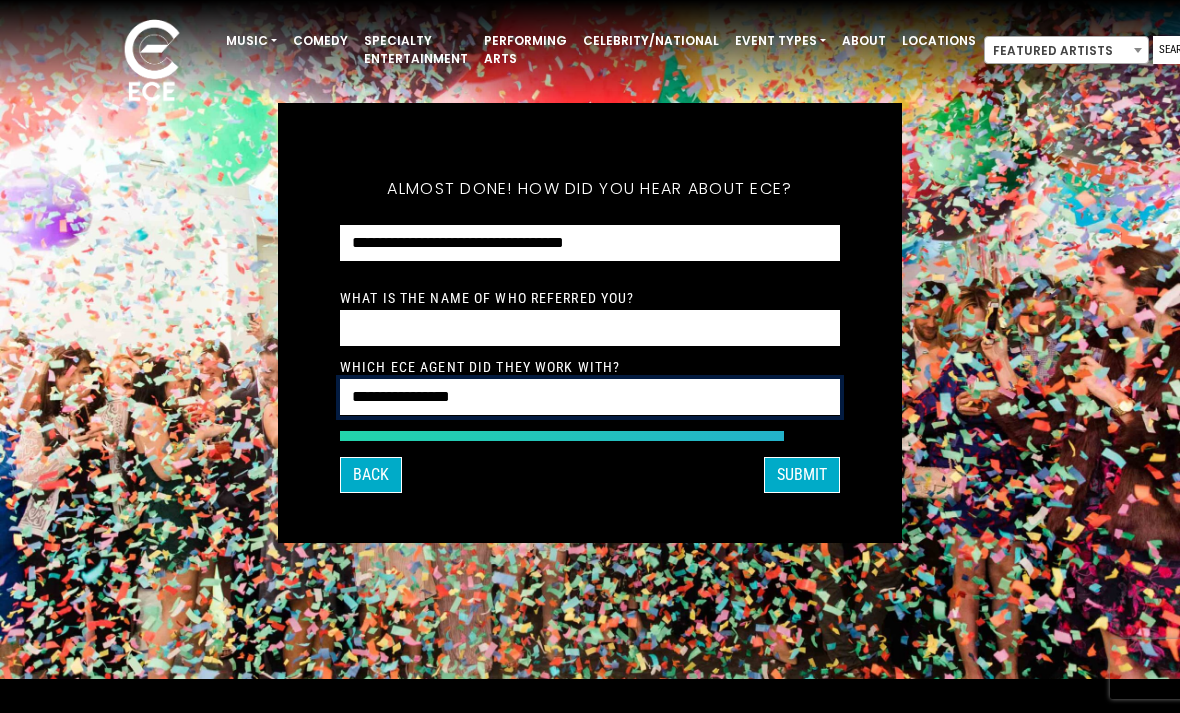 select on "**********" 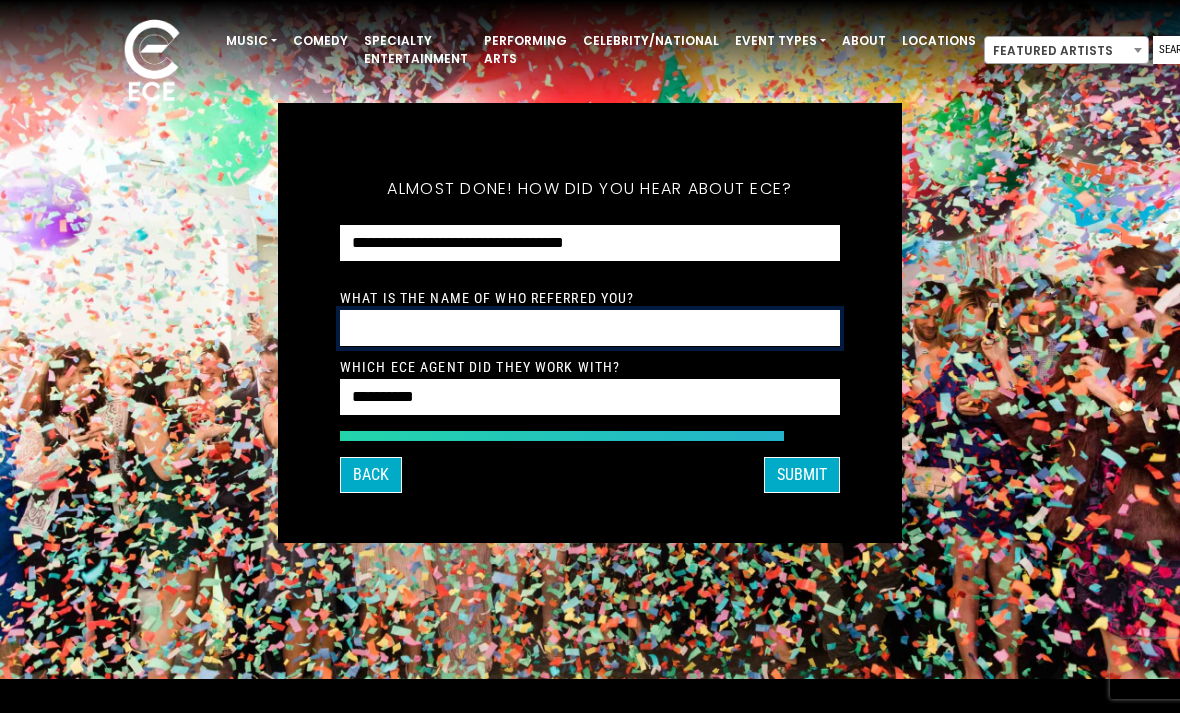 click at bounding box center [590, 328] 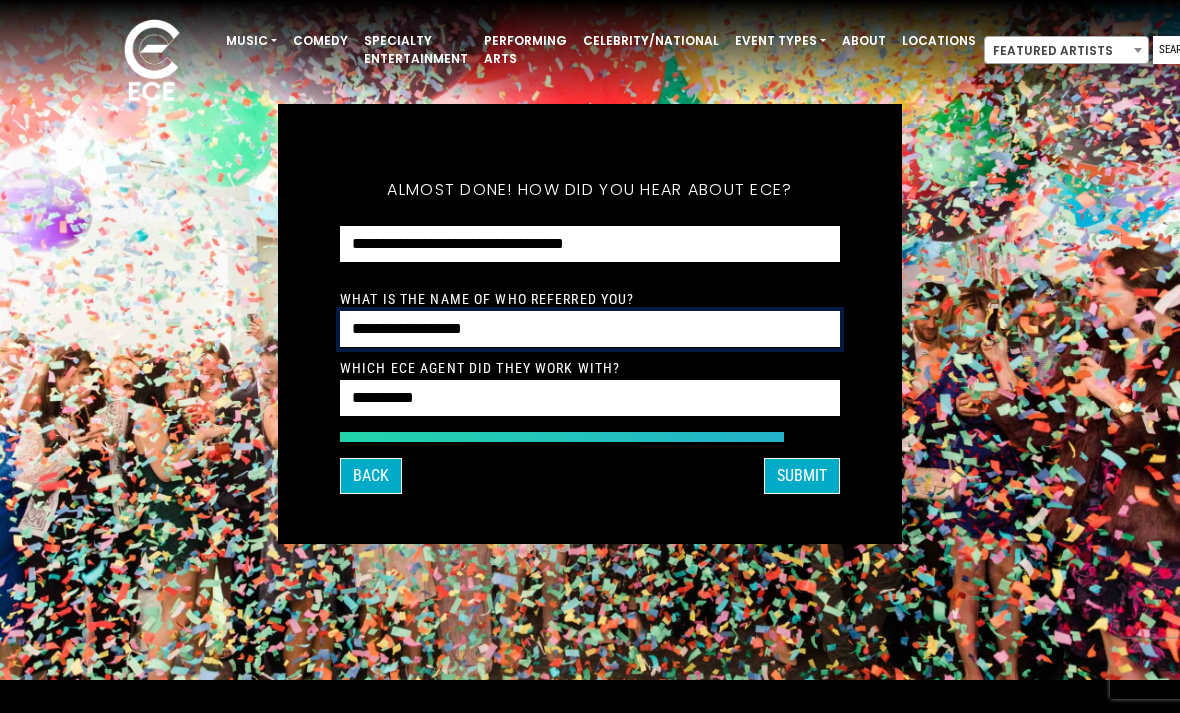 type on "**********" 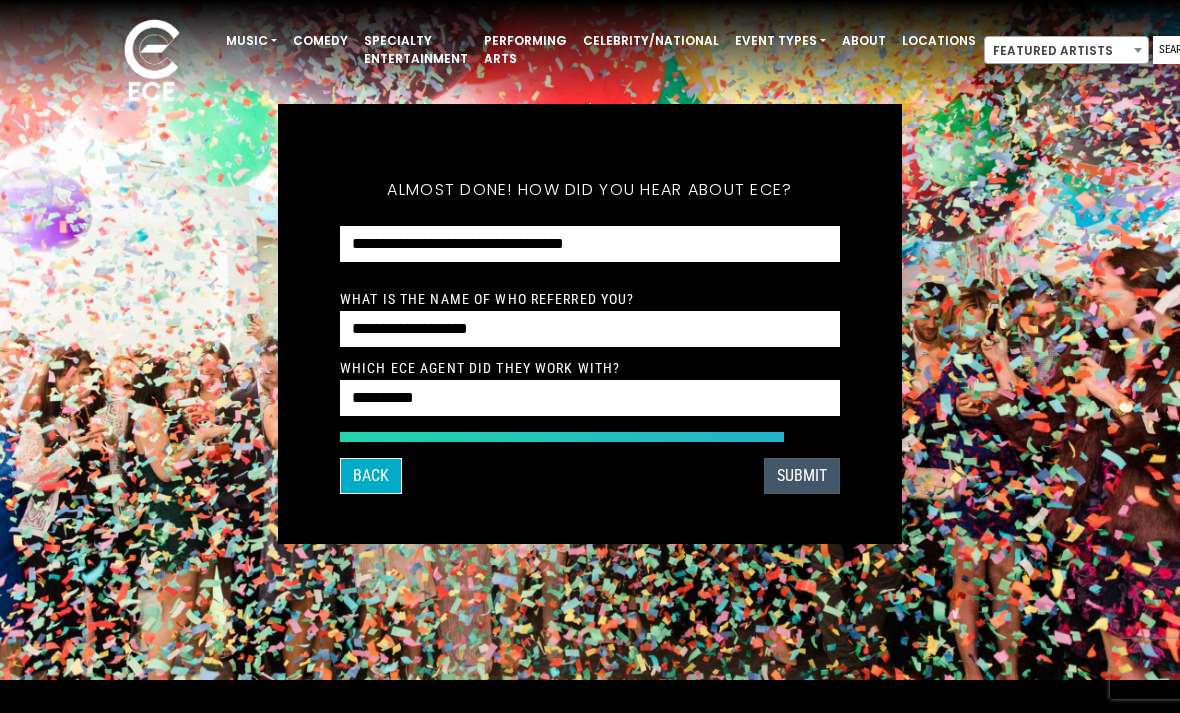 click on "SUBMIT" at bounding box center (802, 476) 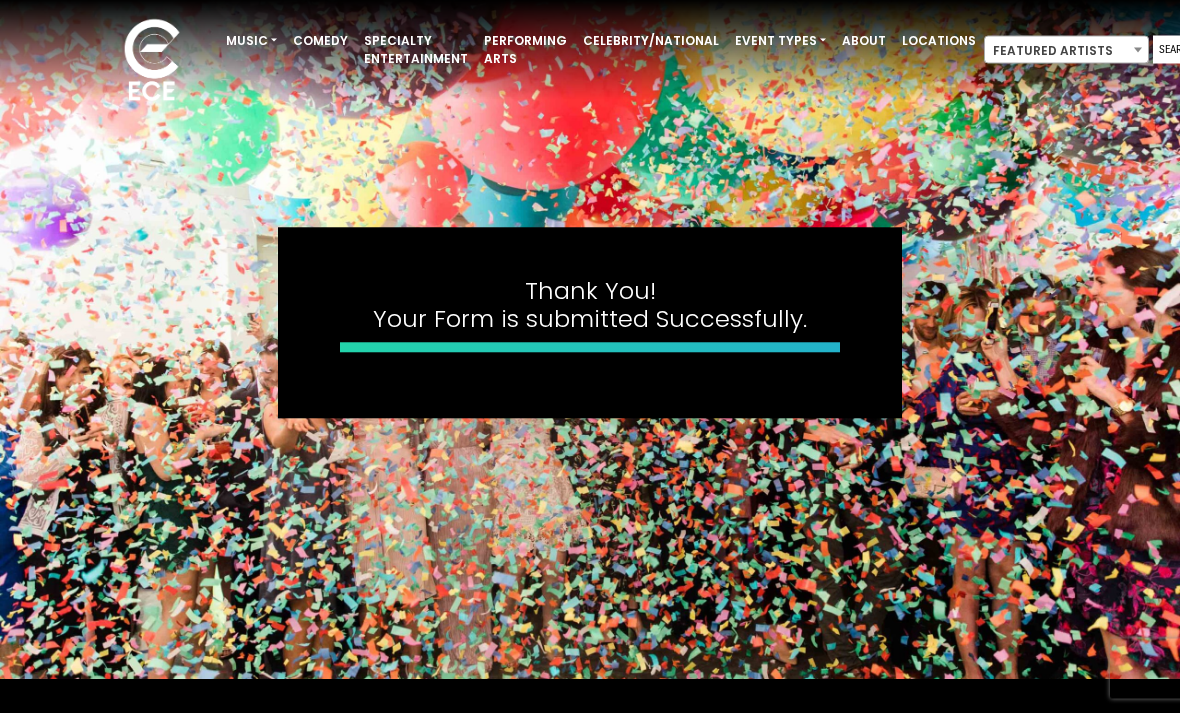 scroll, scrollTop: 34, scrollLeft: 0, axis: vertical 